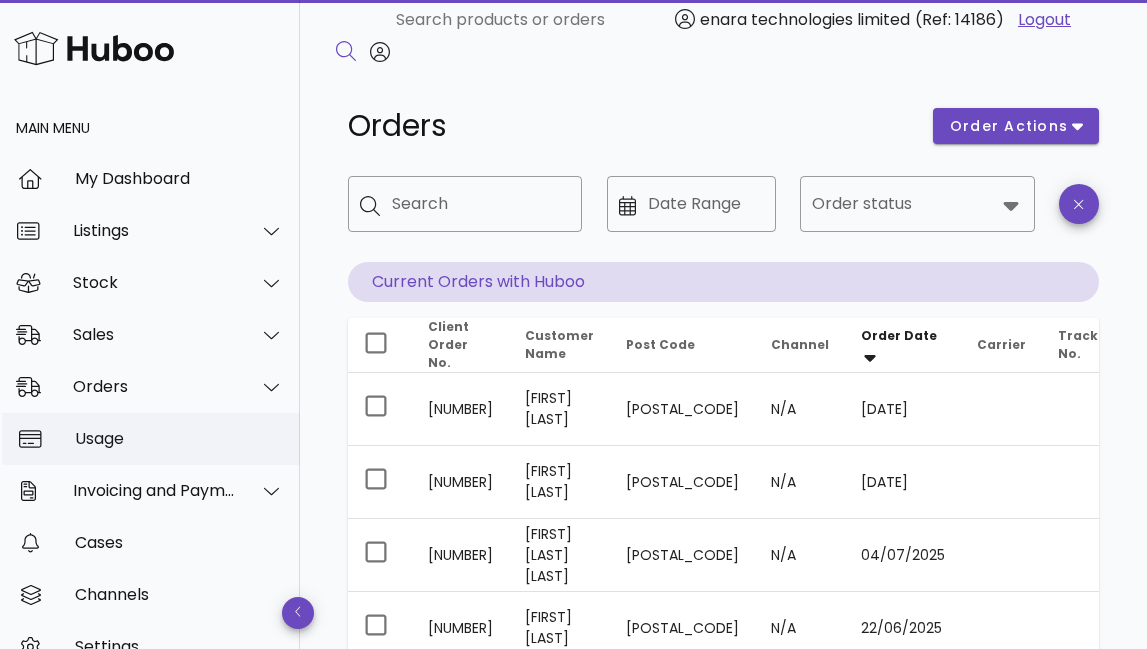 scroll, scrollTop: 0, scrollLeft: 0, axis: both 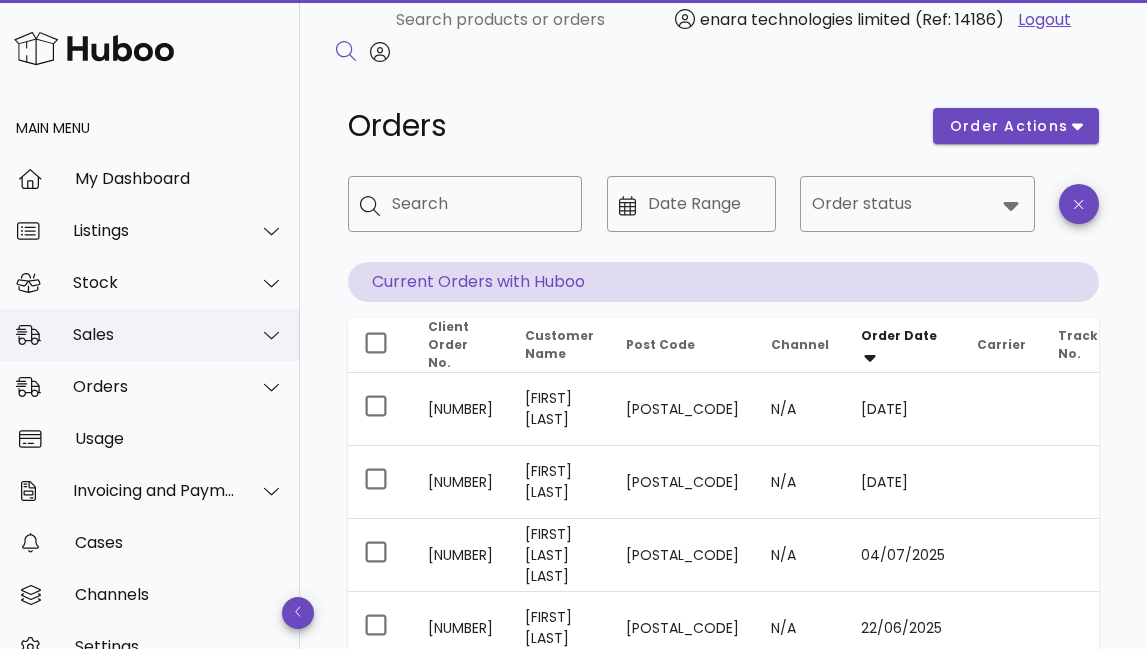 click on "Sales" at bounding box center [150, 335] 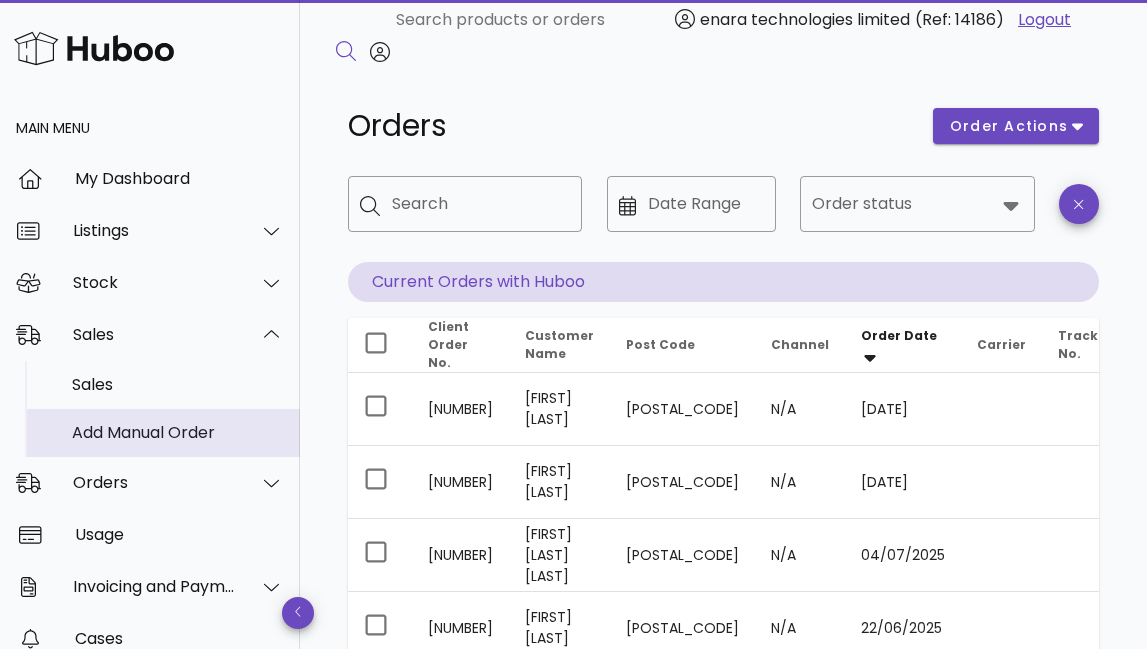 click on "Add Manual Order" at bounding box center (178, 432) 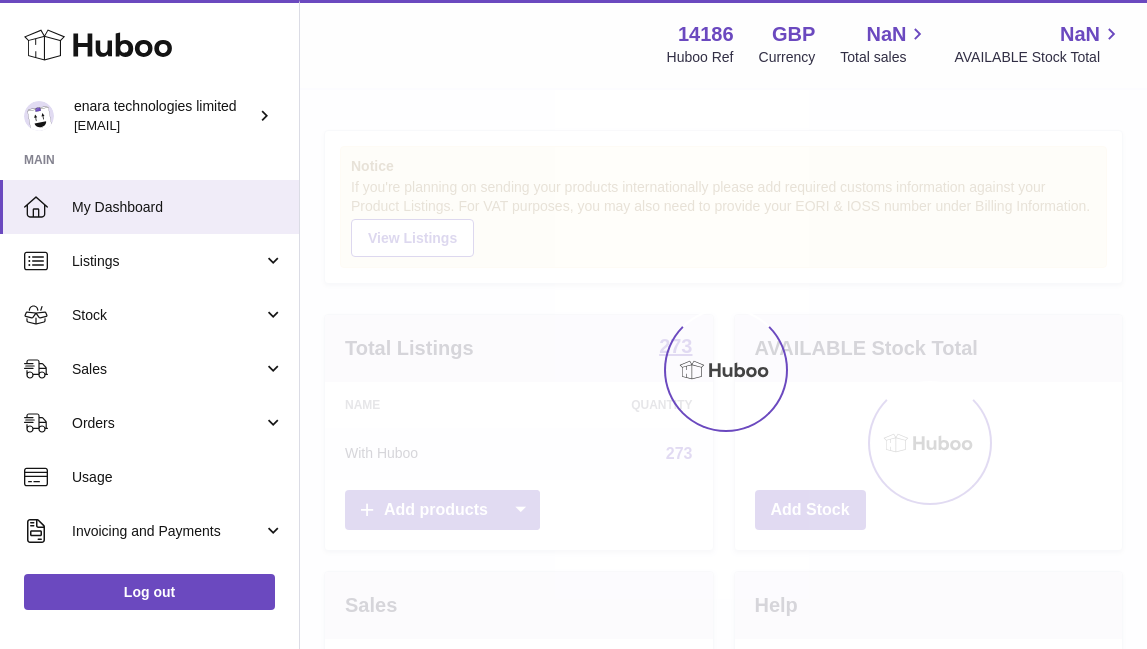 scroll, scrollTop: 0, scrollLeft: 0, axis: both 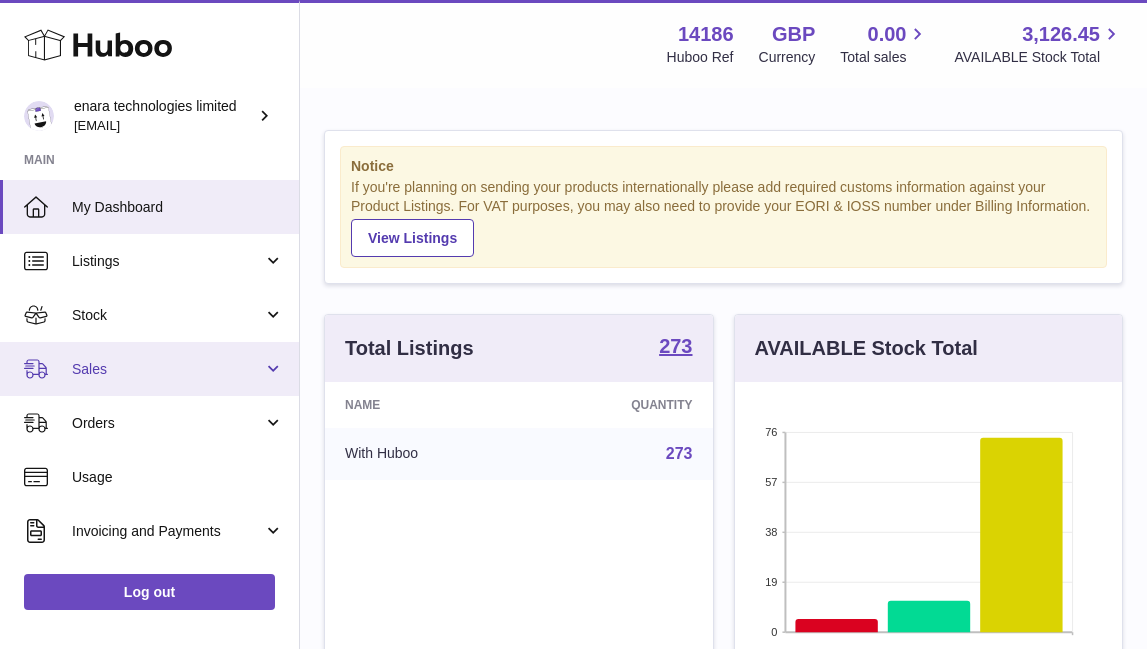 click on "Sales" at bounding box center [167, 369] 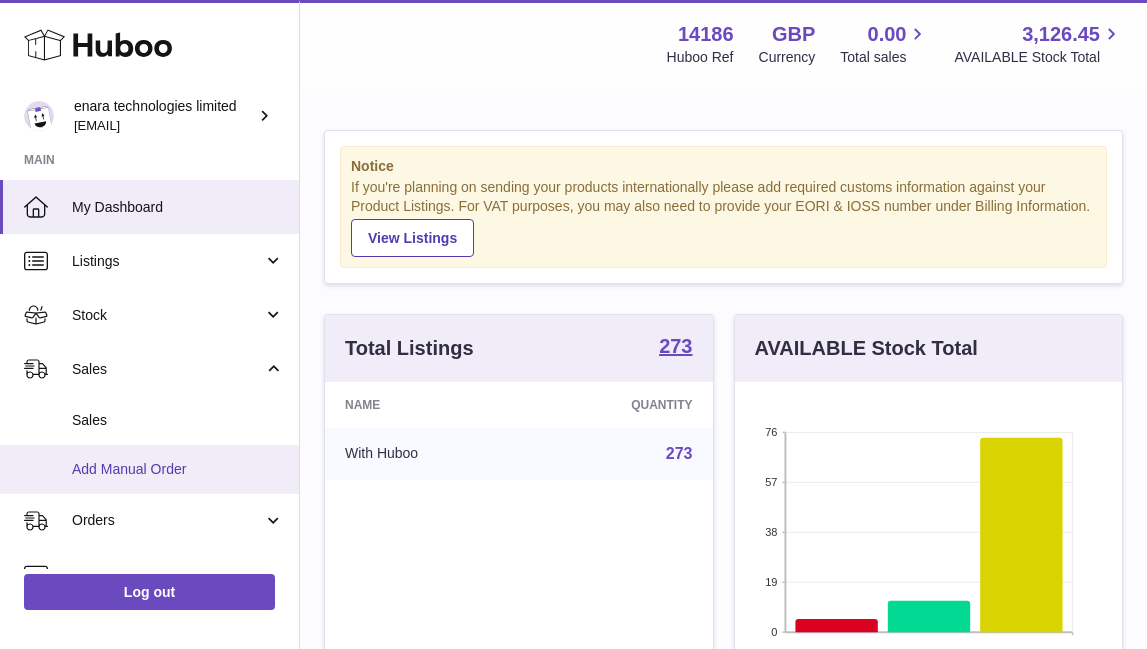 click on "Add Manual Order" at bounding box center [178, 469] 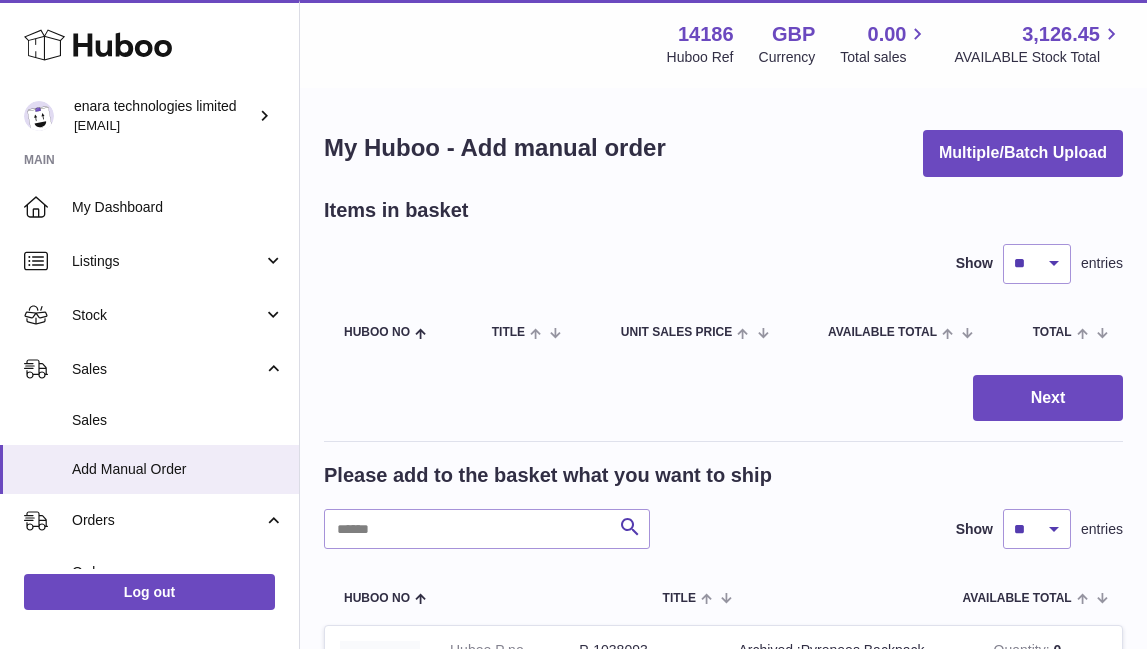 scroll, scrollTop: 0, scrollLeft: 0, axis: both 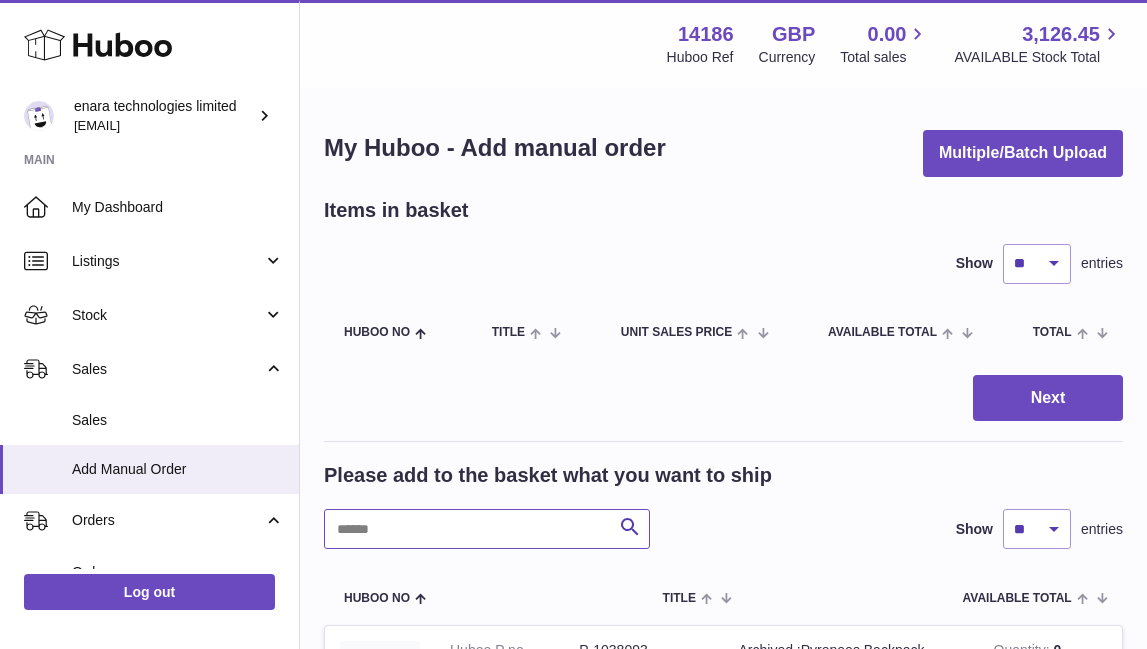 click at bounding box center (487, 529) 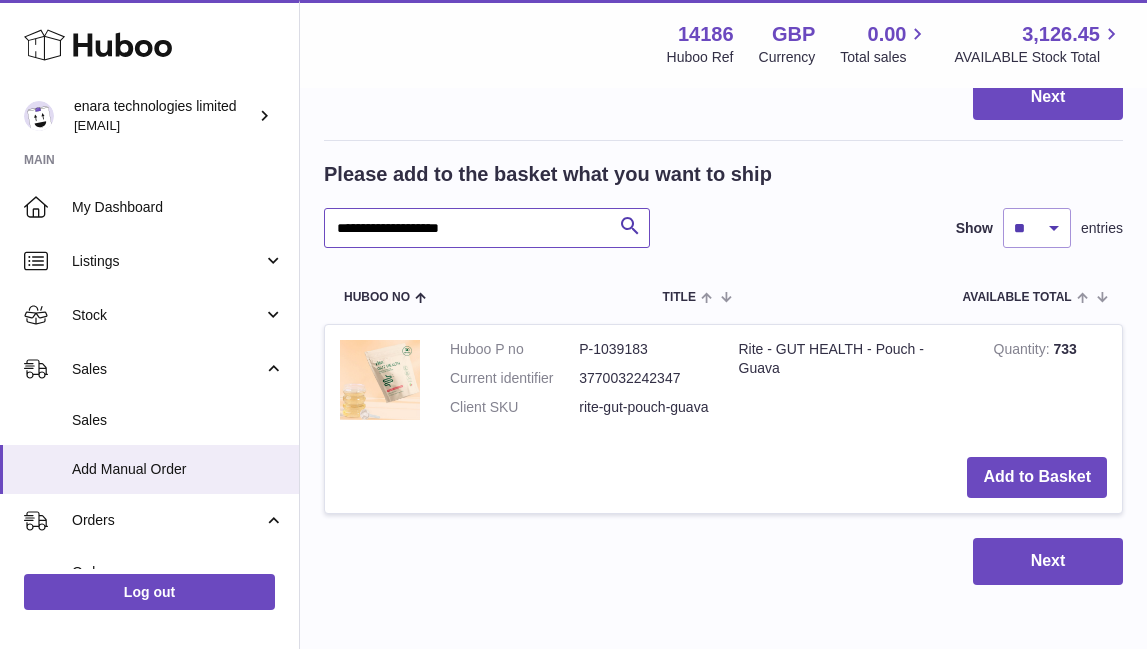 scroll, scrollTop: 312, scrollLeft: 0, axis: vertical 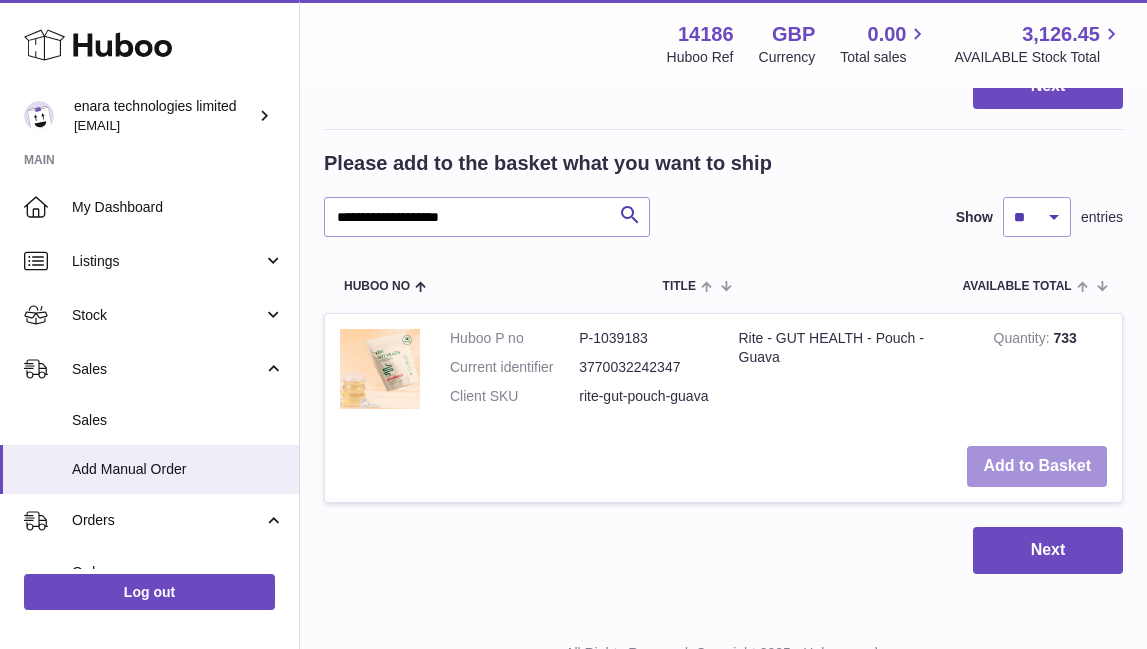 click on "Add to Basket" at bounding box center (1037, 466) 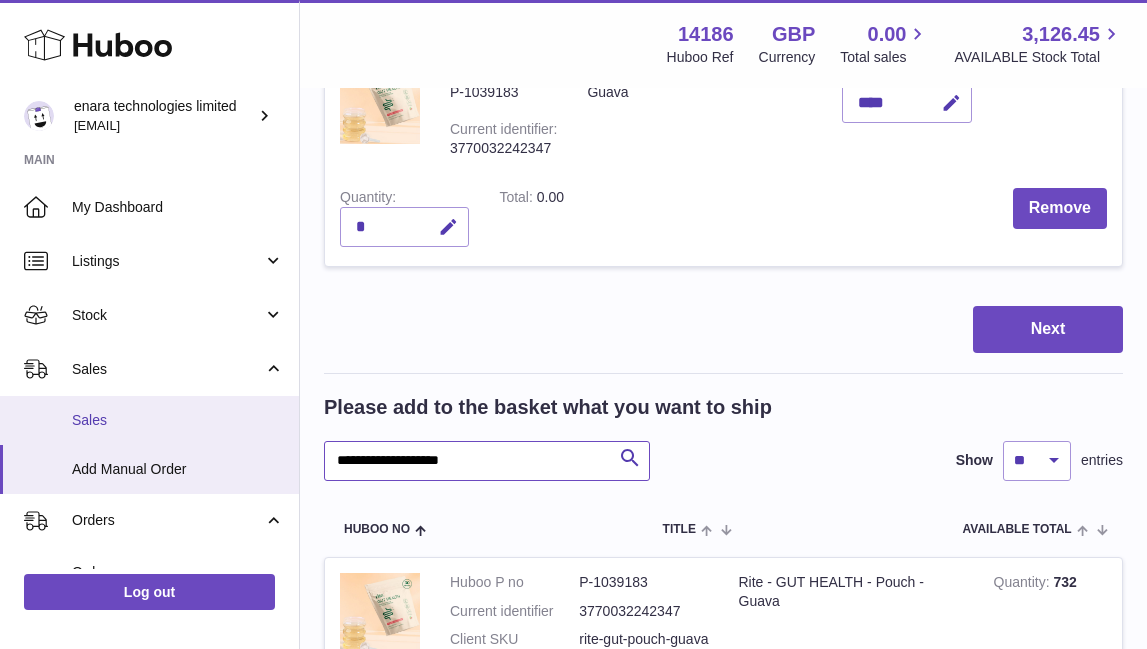 drag, startPoint x: 487, startPoint y: 461, endPoint x: 282, endPoint y: 424, distance: 208.31227 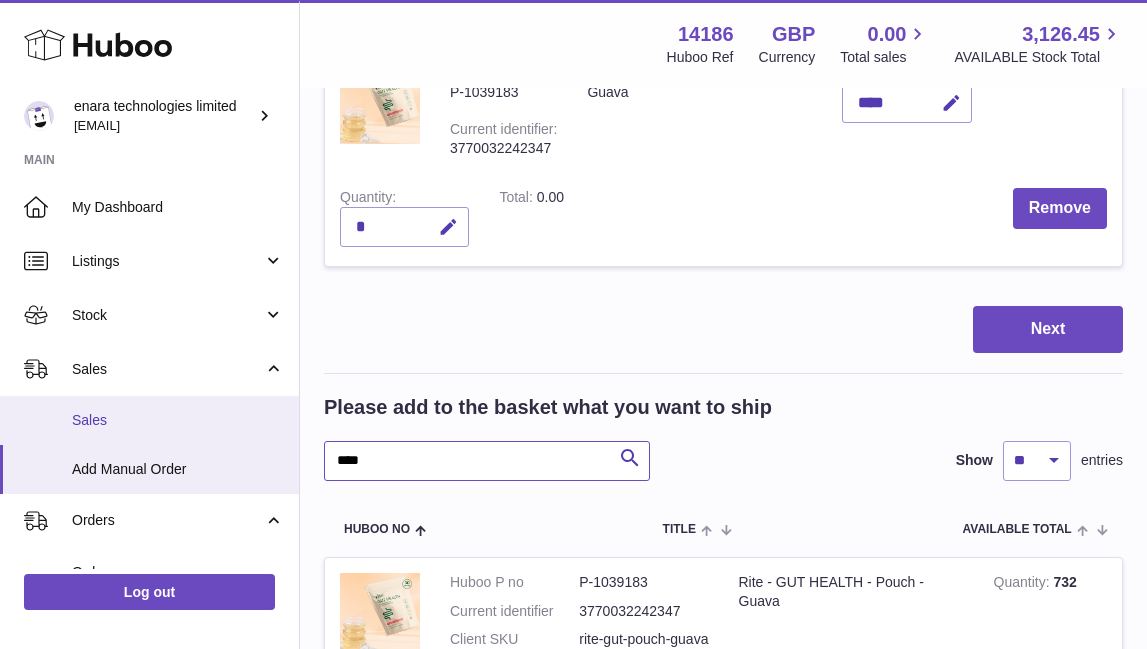 type on "****" 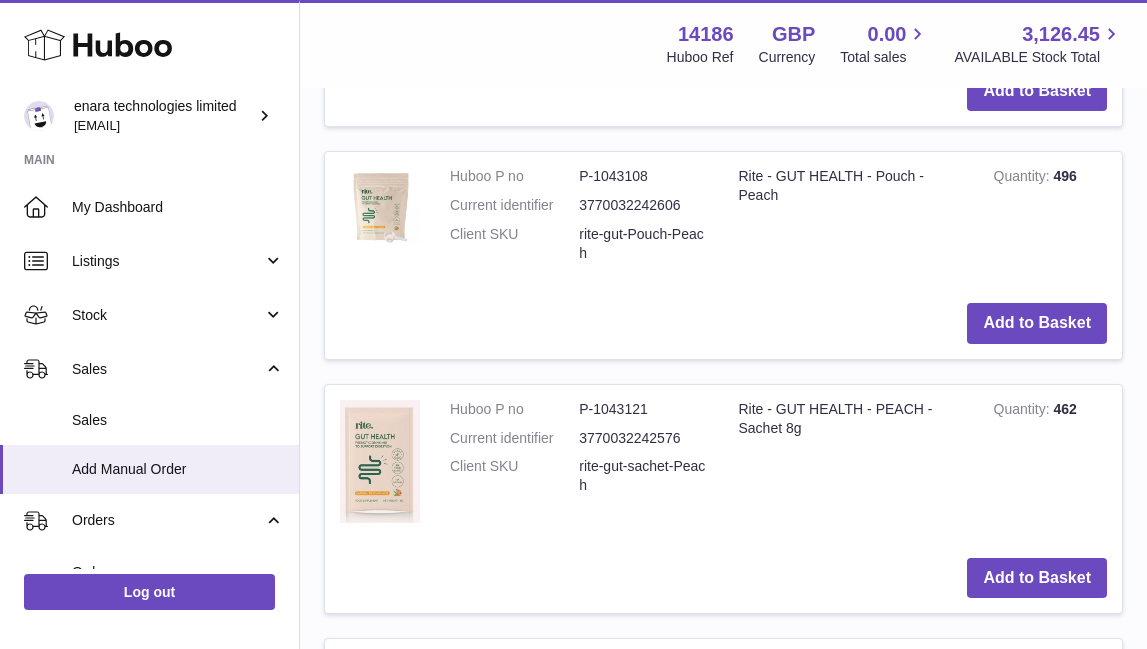 scroll, scrollTop: 1183, scrollLeft: 0, axis: vertical 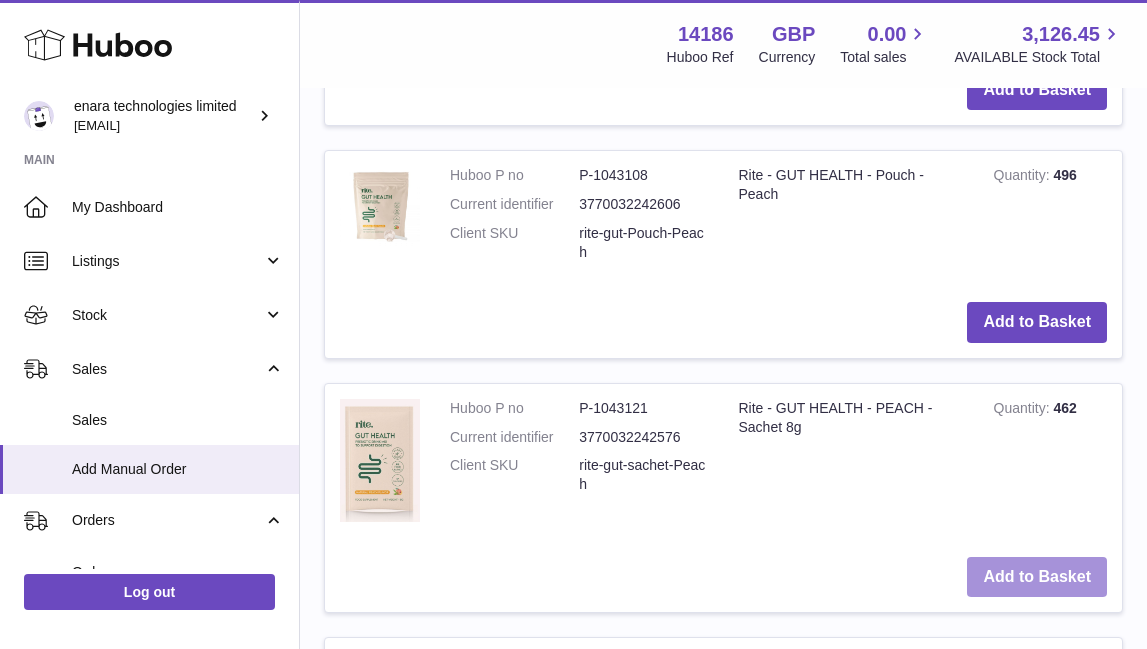 click on "Add to Basket" at bounding box center (1037, 577) 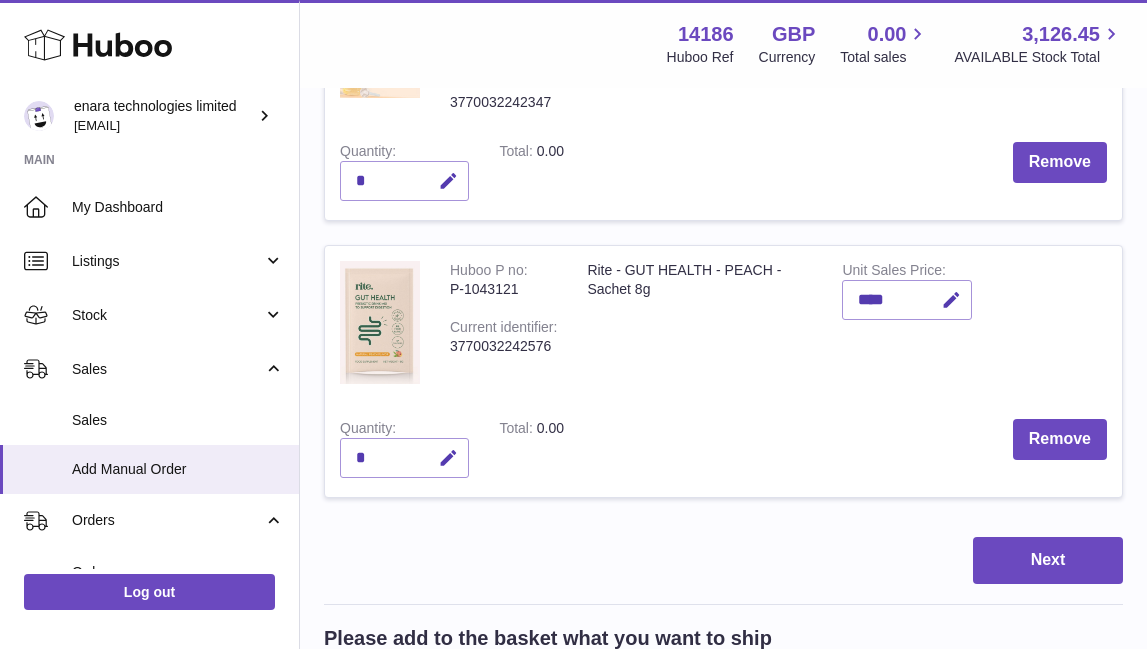 scroll, scrollTop: 381, scrollLeft: 0, axis: vertical 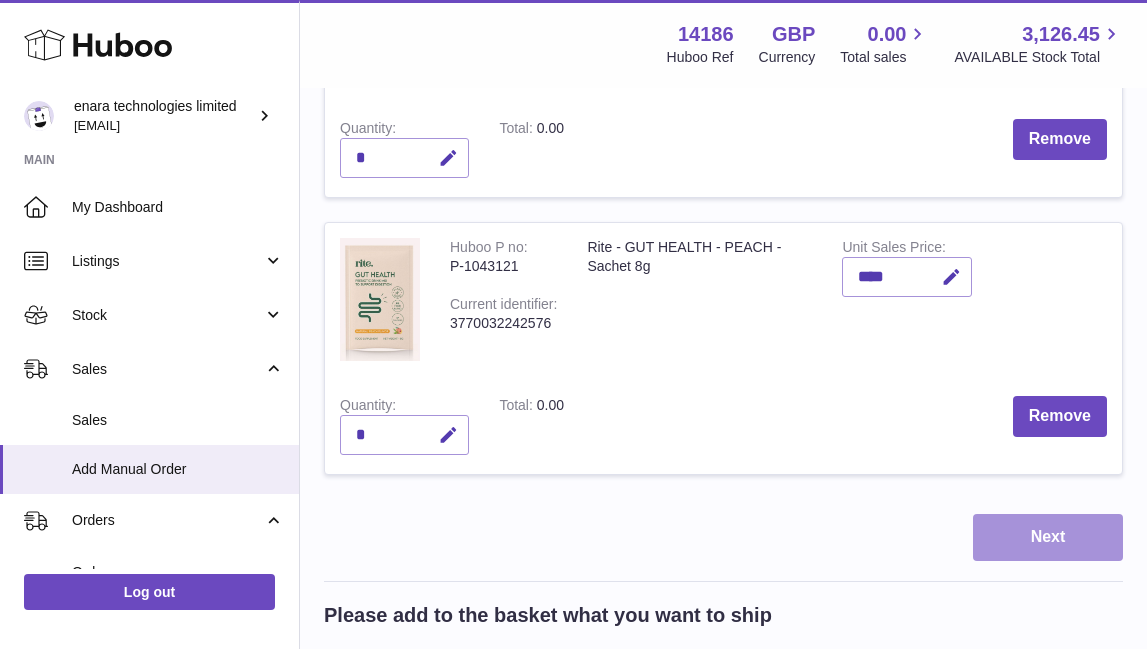 click on "Next" at bounding box center [1048, 537] 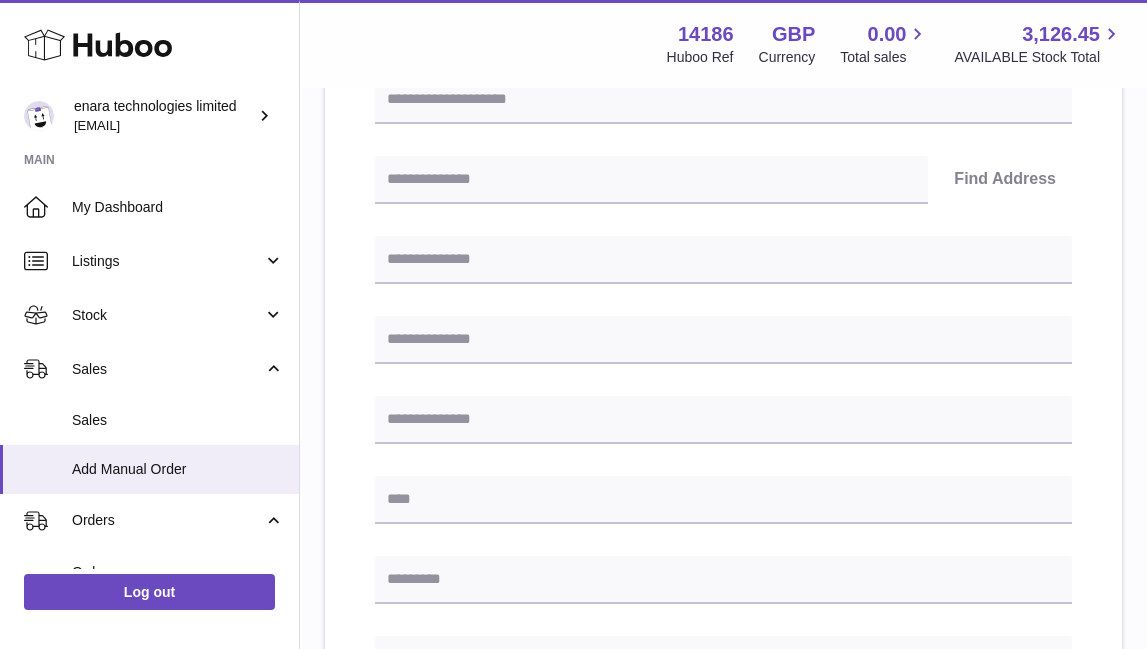 scroll, scrollTop: 0, scrollLeft: 0, axis: both 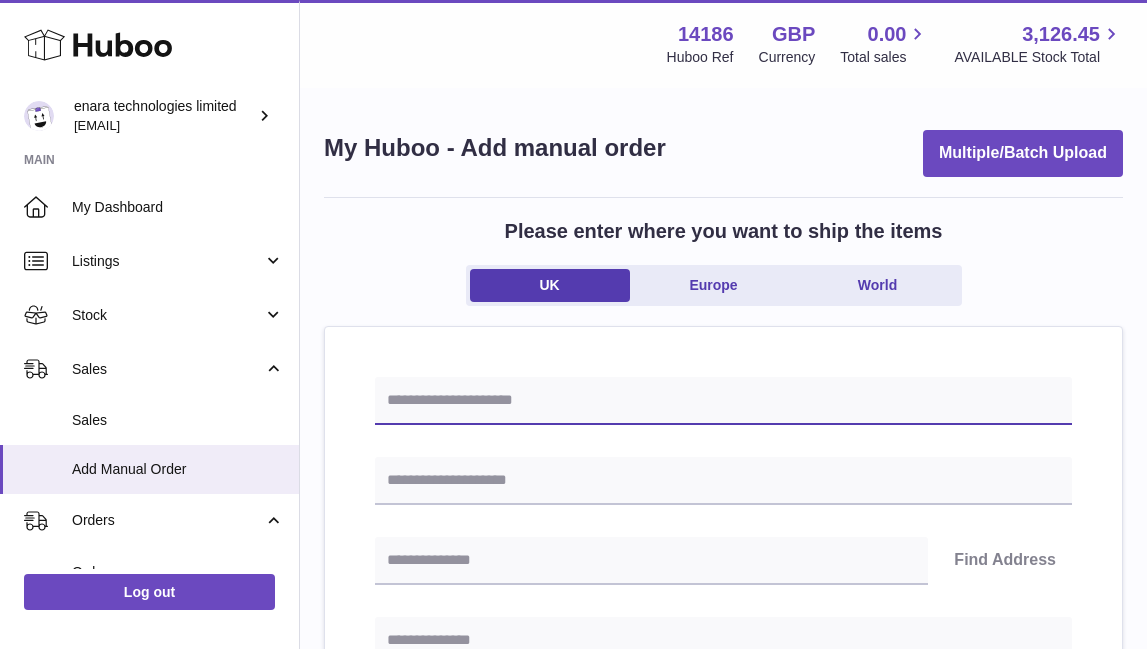 click at bounding box center [723, 401] 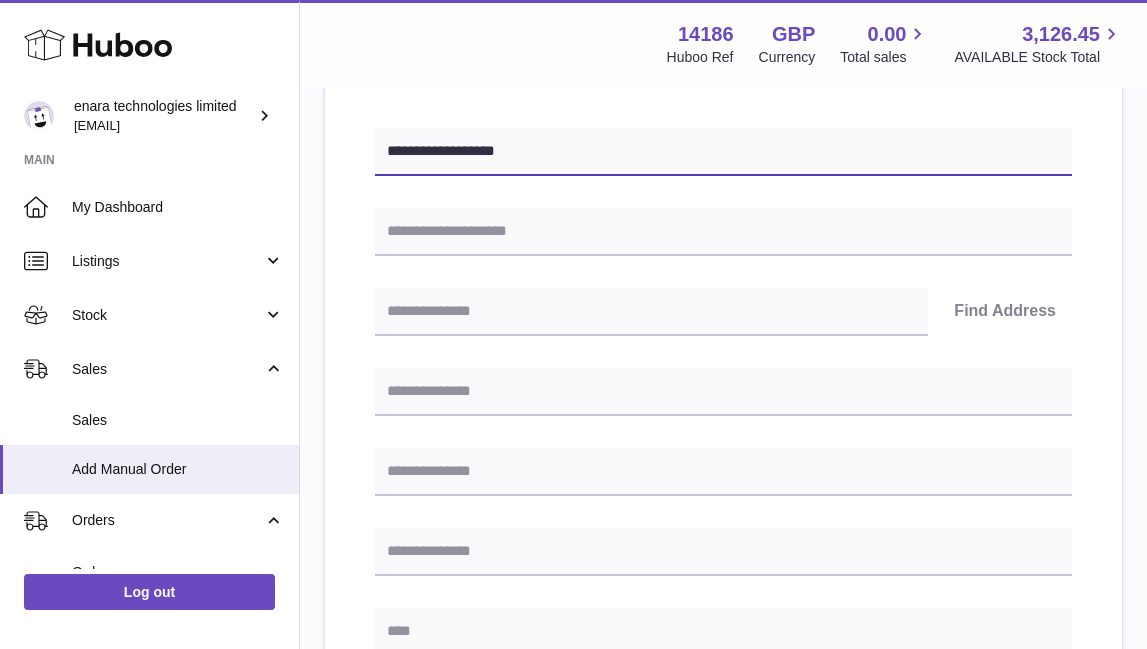 scroll, scrollTop: 256, scrollLeft: 0, axis: vertical 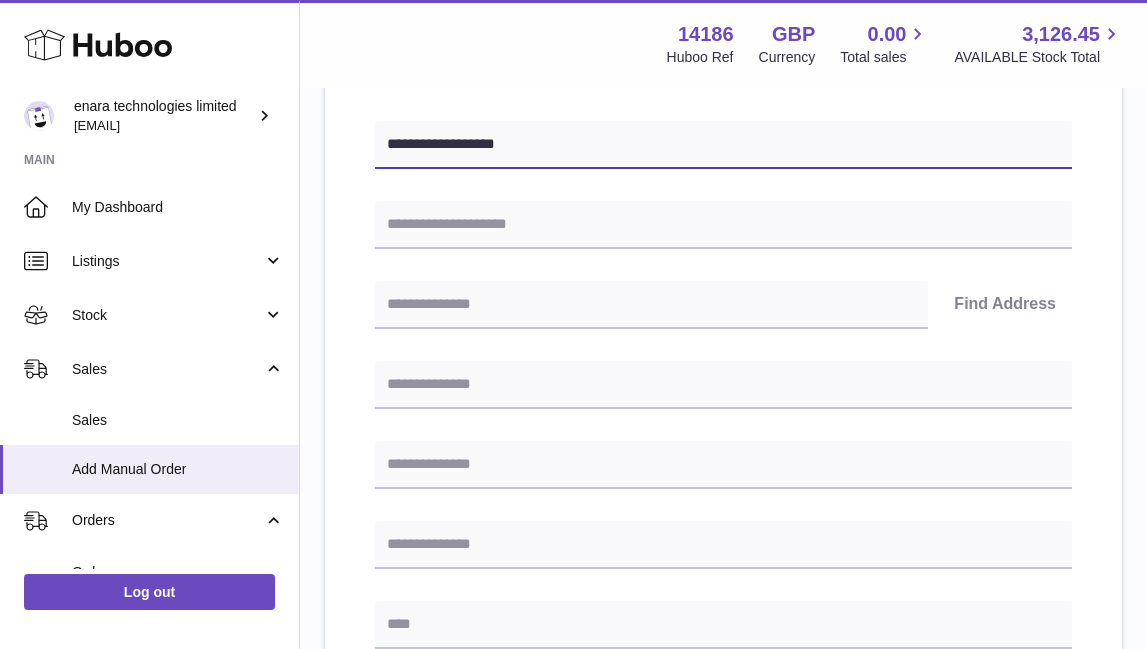 type on "**********" 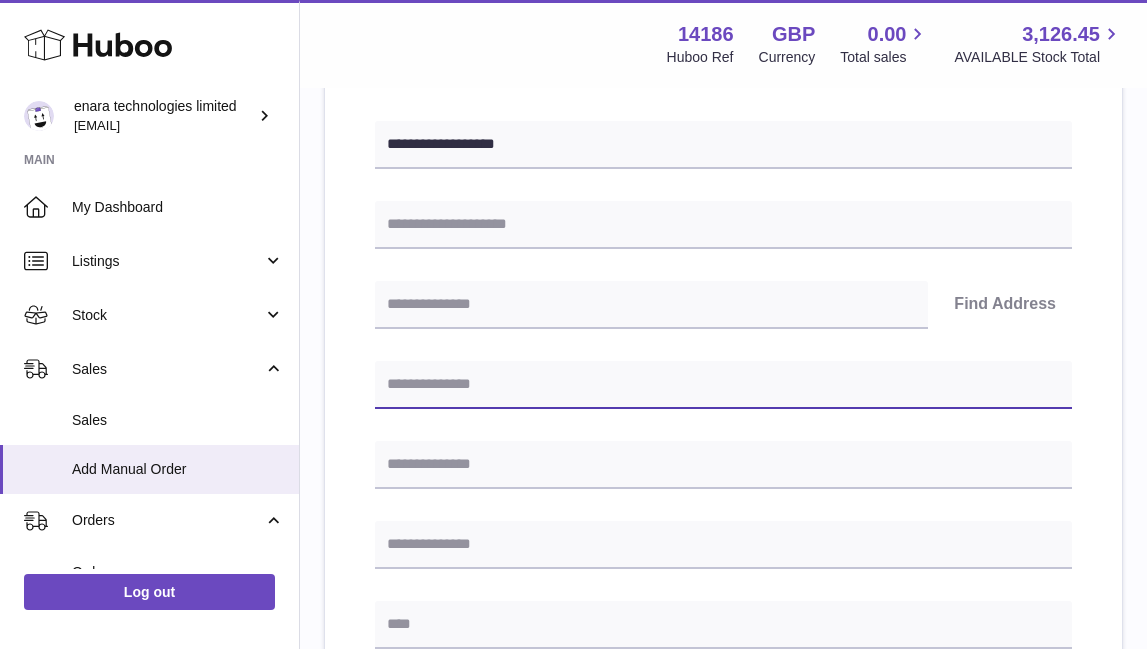 paste on "**********" 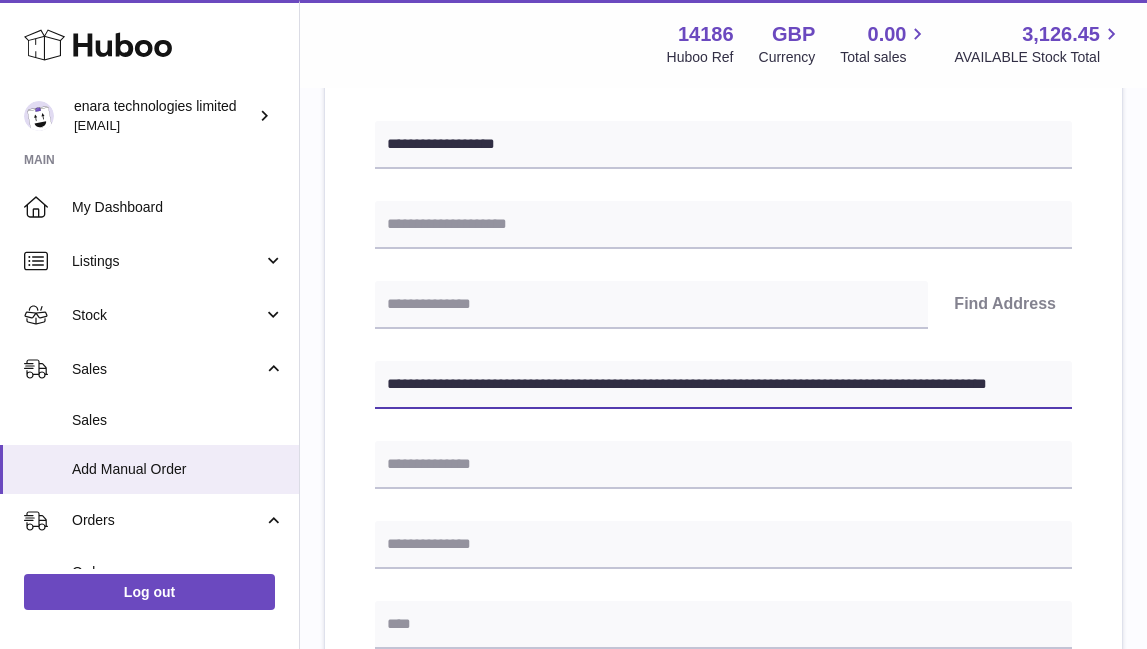 drag, startPoint x: 747, startPoint y: 381, endPoint x: 1257, endPoint y: 411, distance: 510.8816 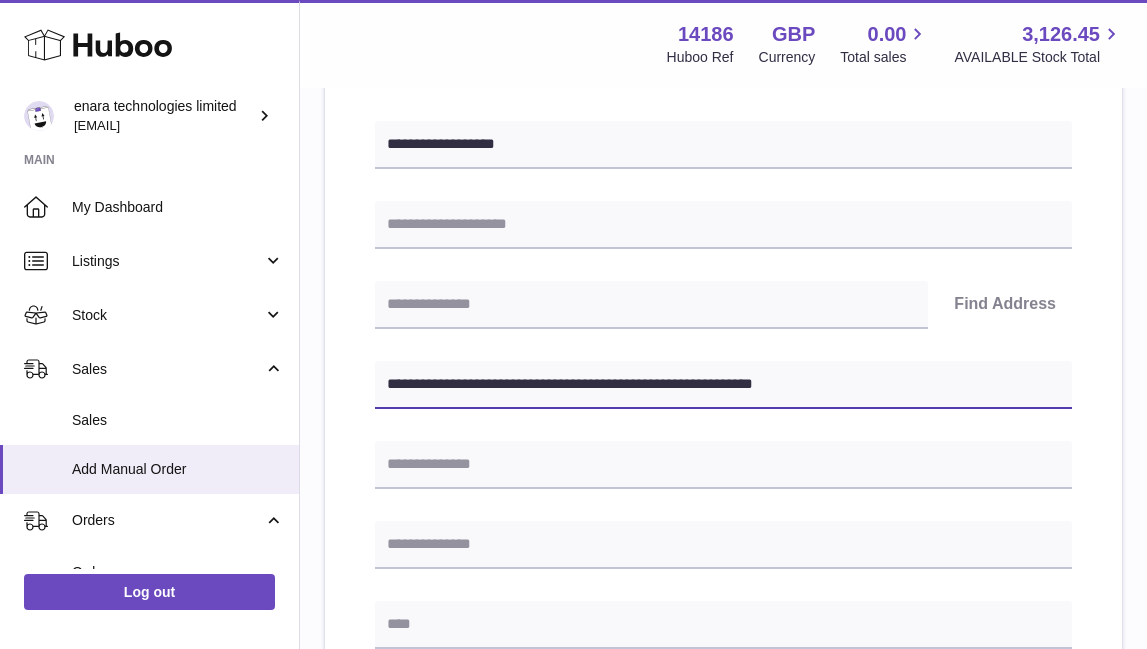 type on "**********" 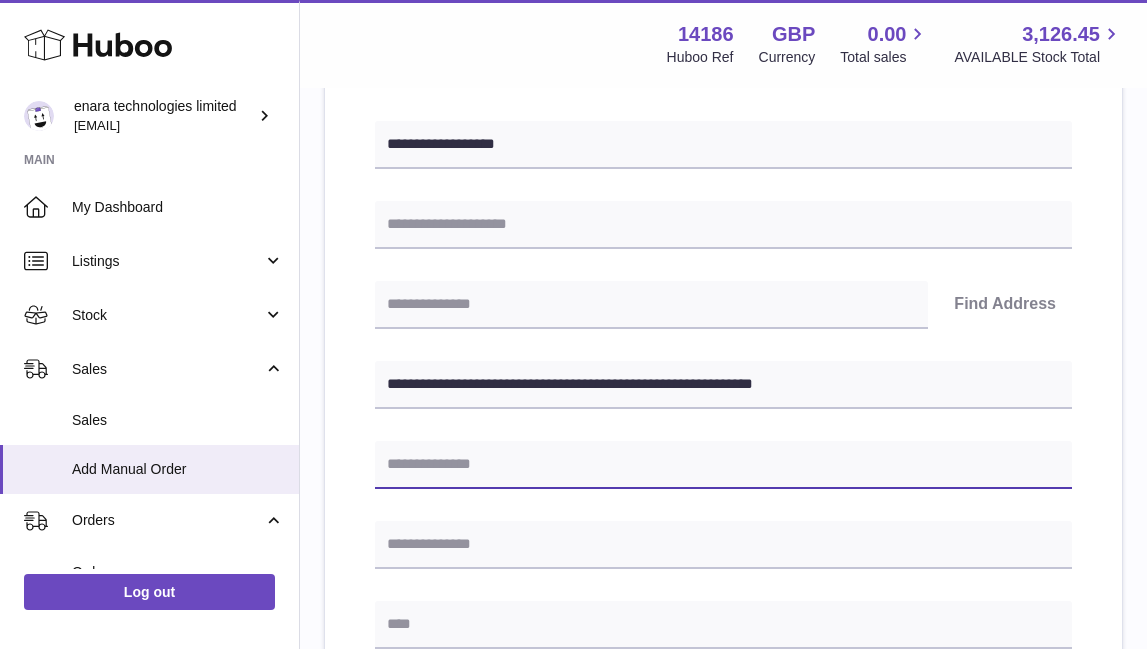 paste on "**********" 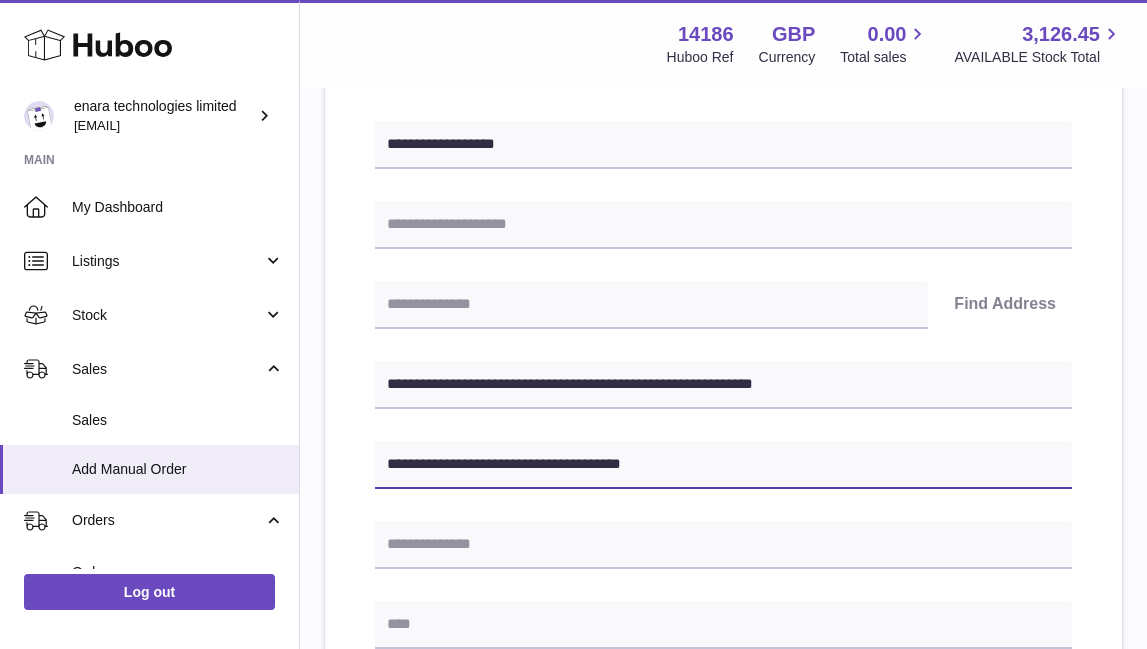 type on "**********" 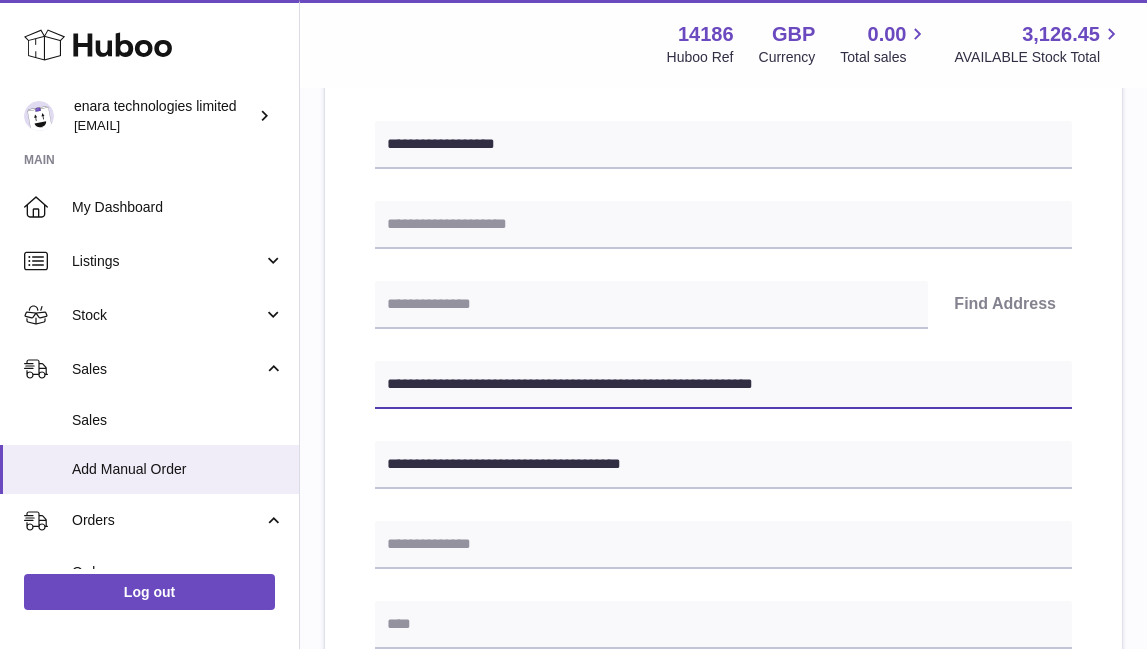 drag, startPoint x: 484, startPoint y: 379, endPoint x: 394, endPoint y: 379, distance: 90 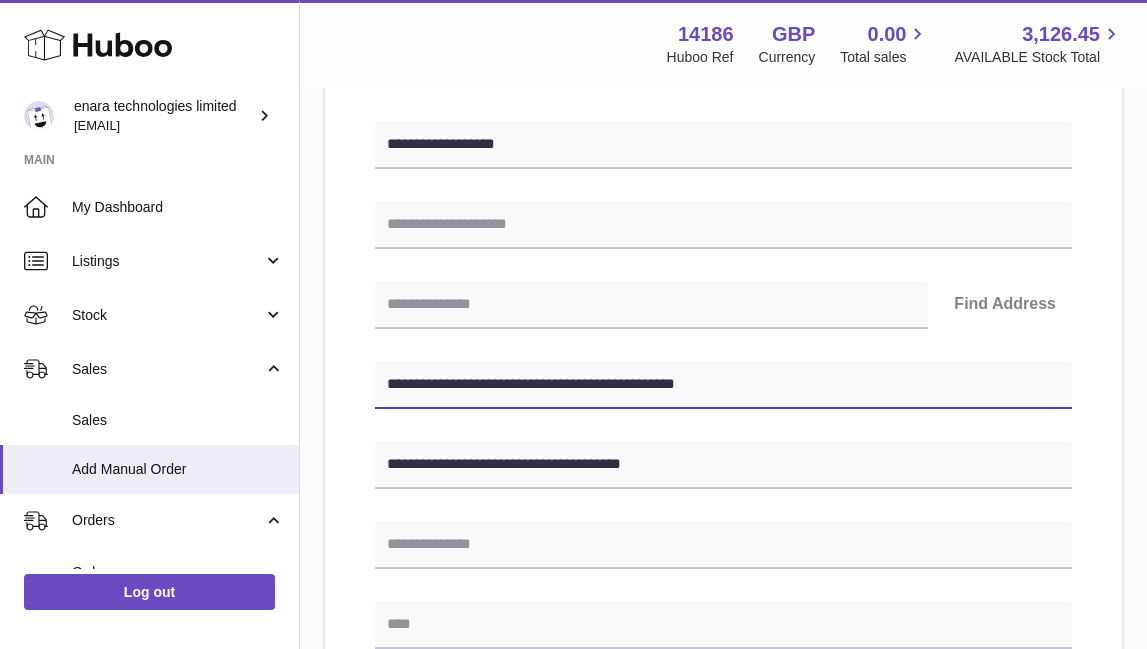 type on "**********" 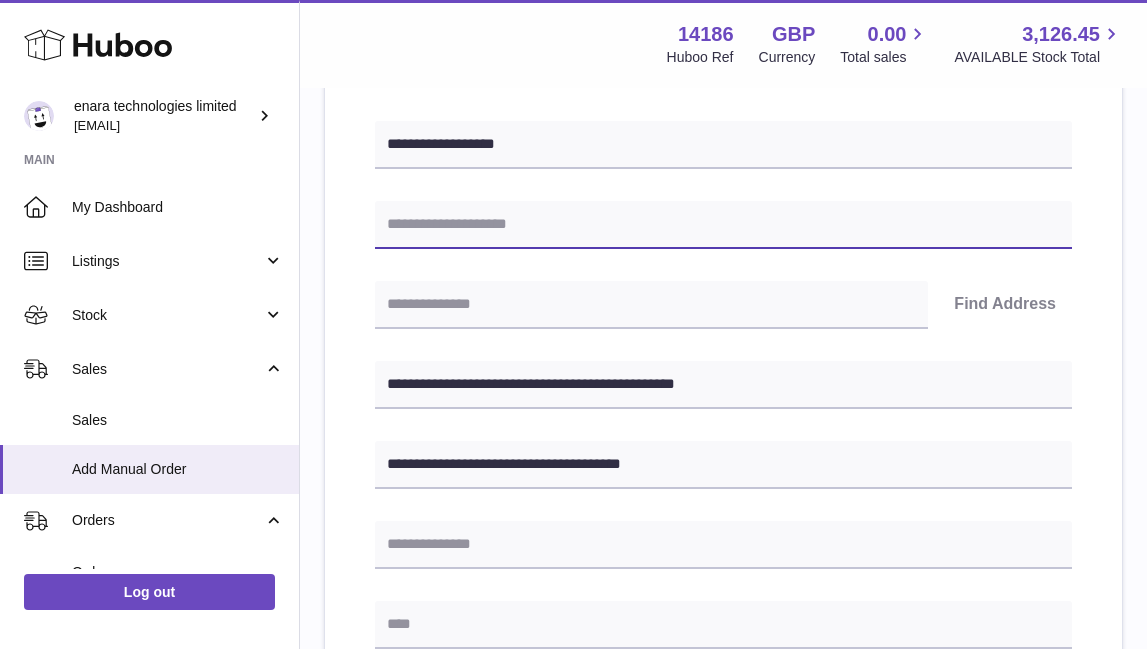 paste on "**********" 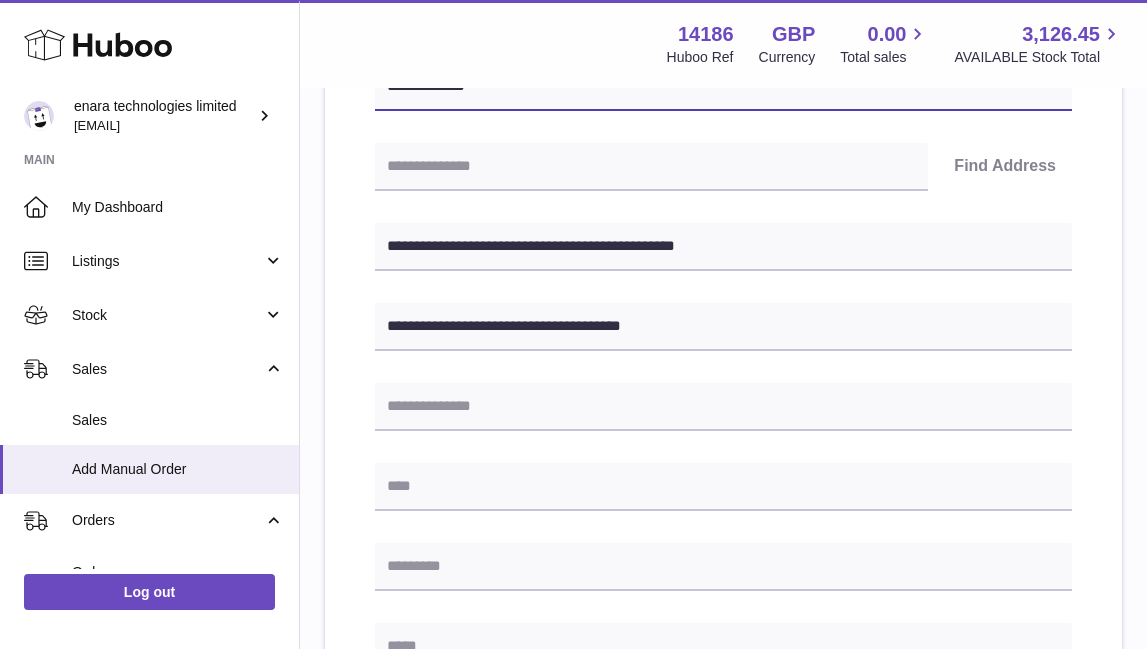 scroll, scrollTop: 398, scrollLeft: 0, axis: vertical 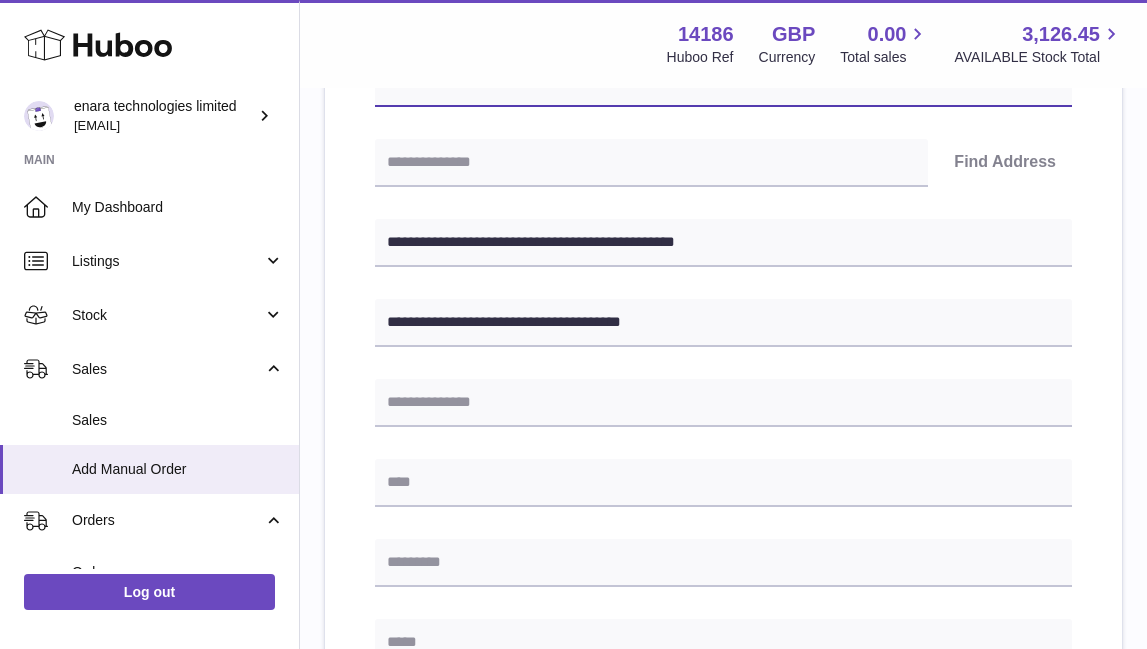type on "**********" 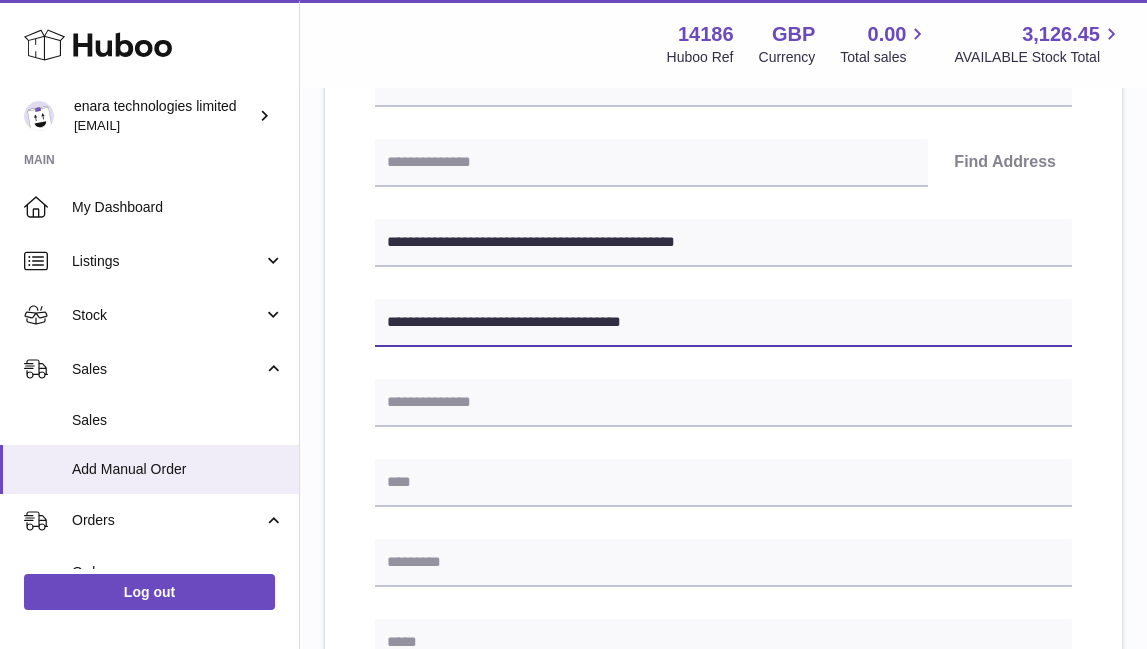 drag, startPoint x: 557, startPoint y: 314, endPoint x: 491, endPoint y: 314, distance: 66 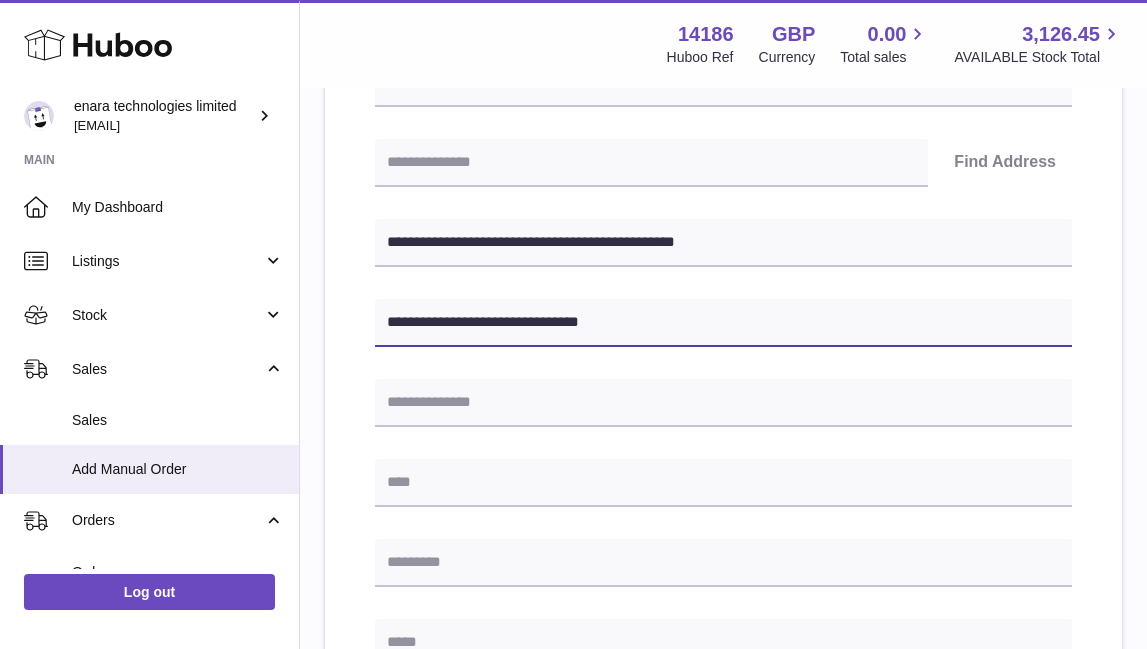 type on "**********" 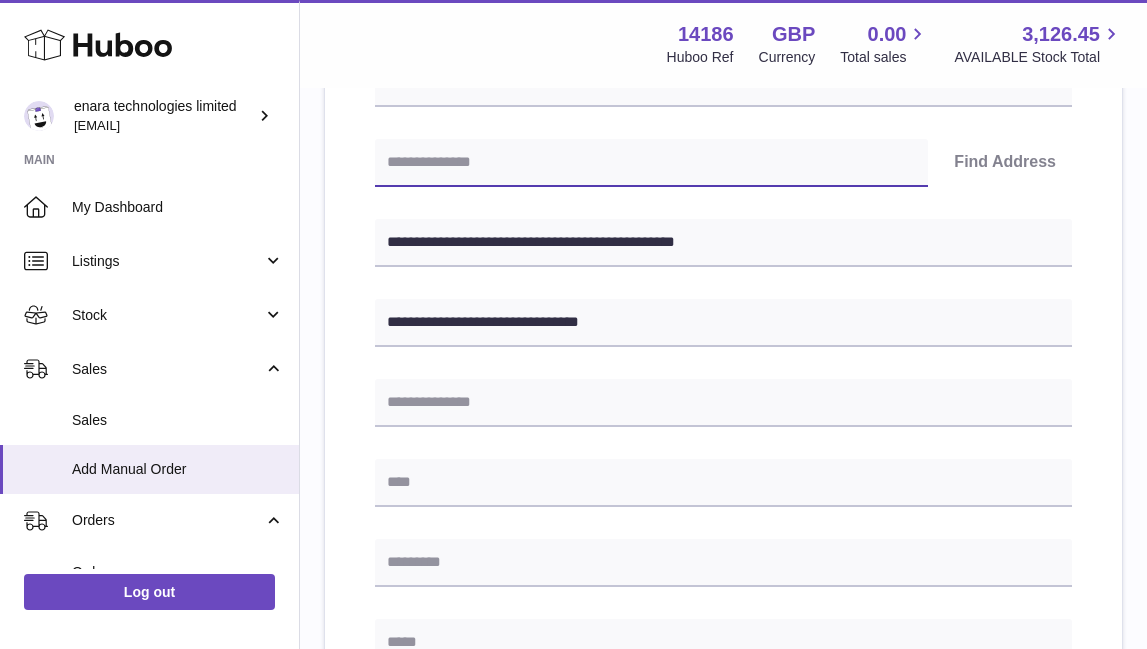 paste on "*******" 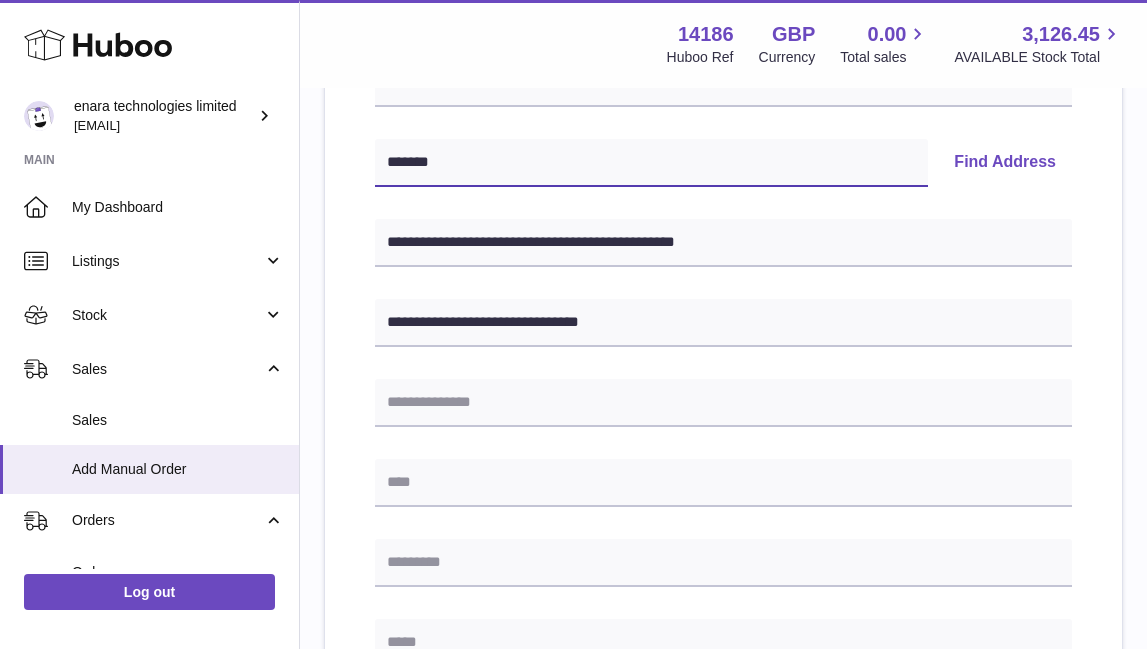 type on "*******" 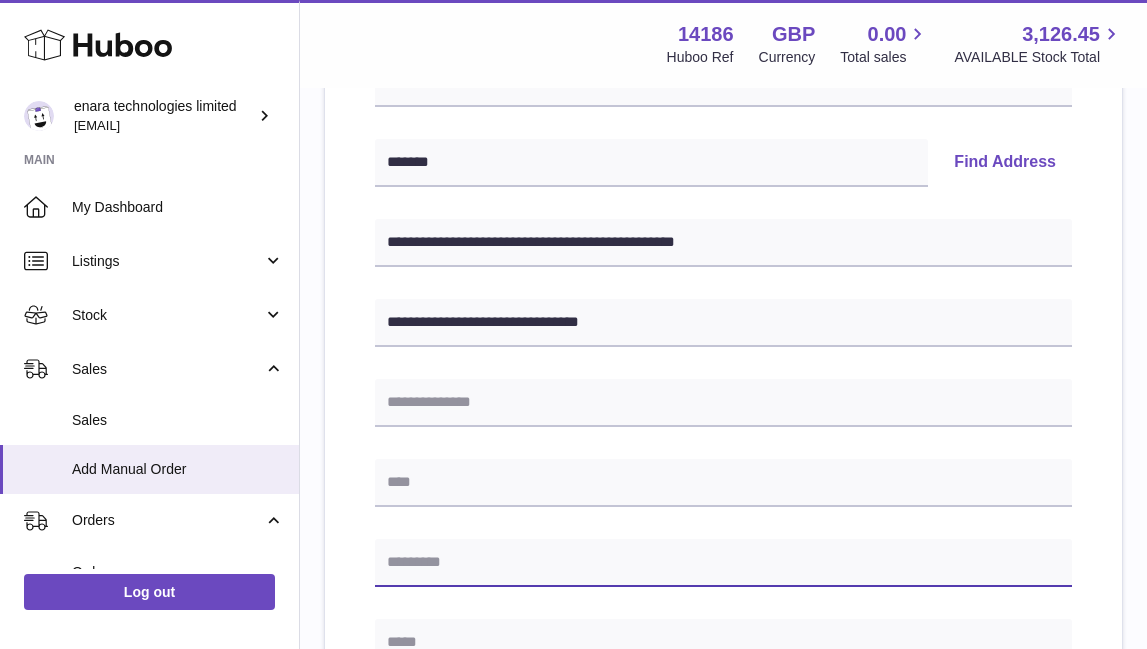 paste on "*******" 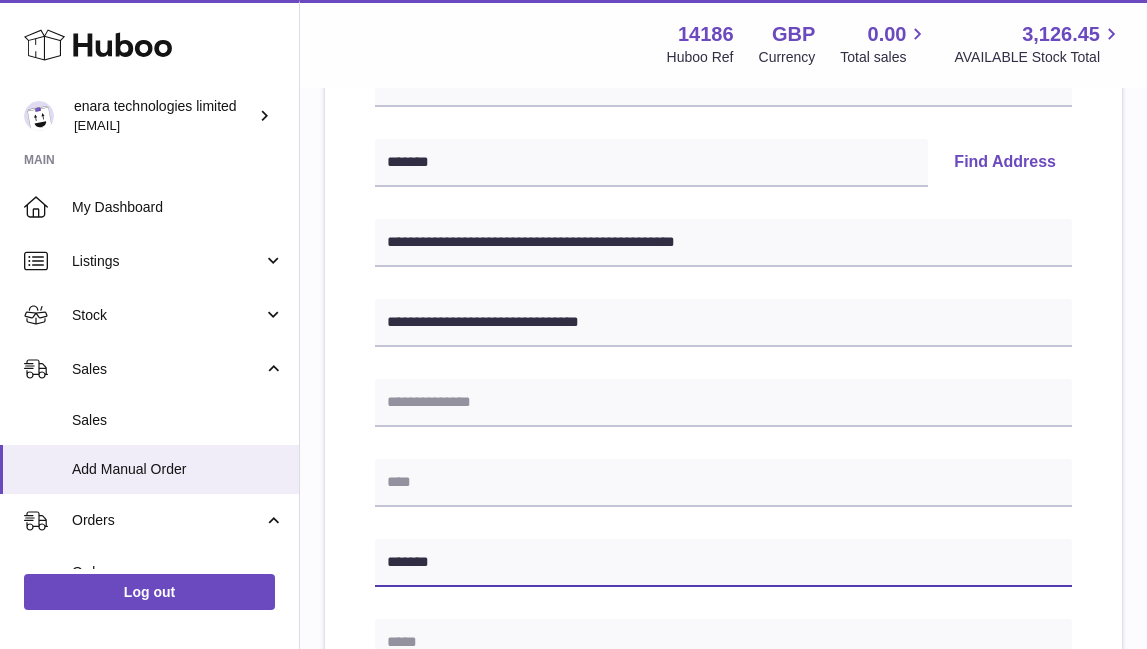 type on "*******" 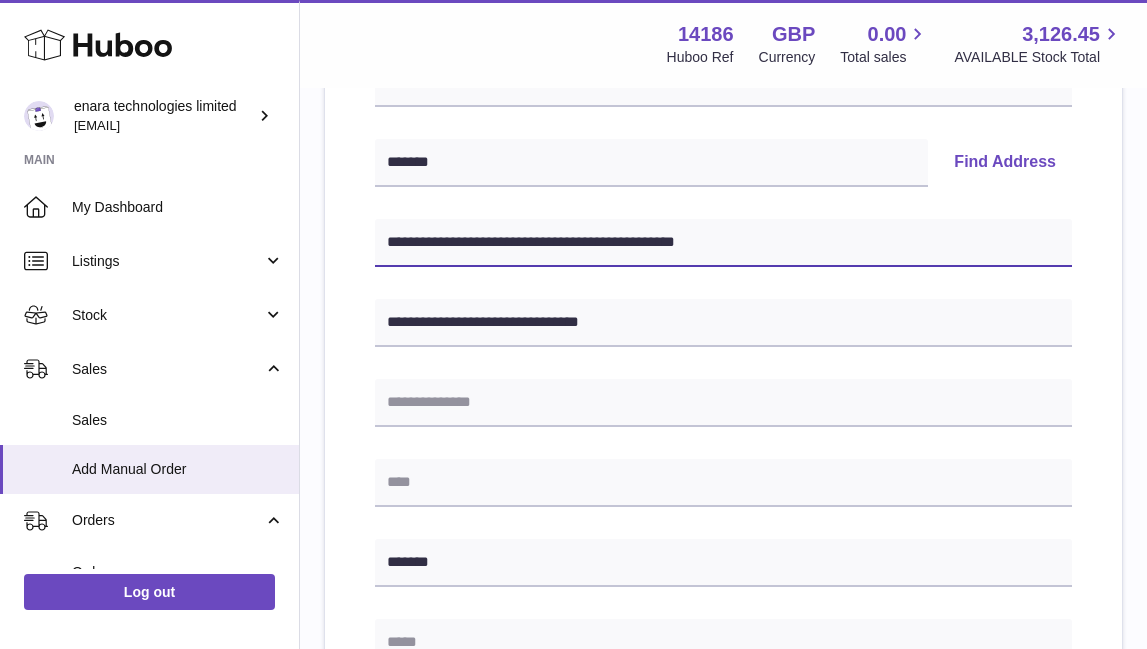drag, startPoint x: 512, startPoint y: 241, endPoint x: 396, endPoint y: 238, distance: 116.03879 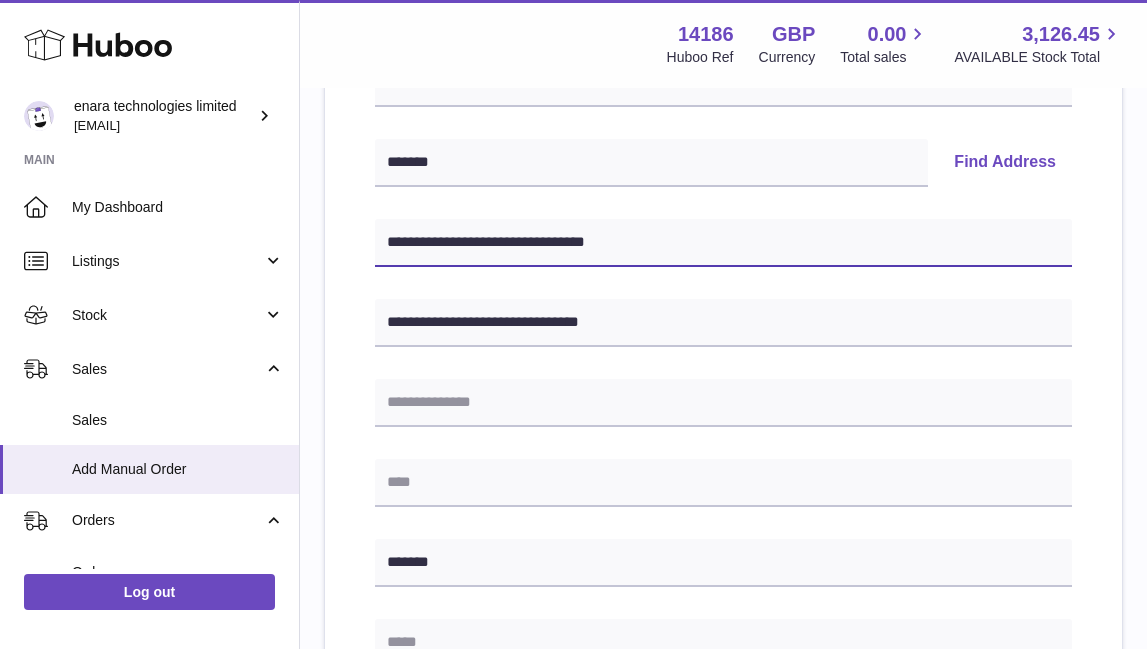 type on "**********" 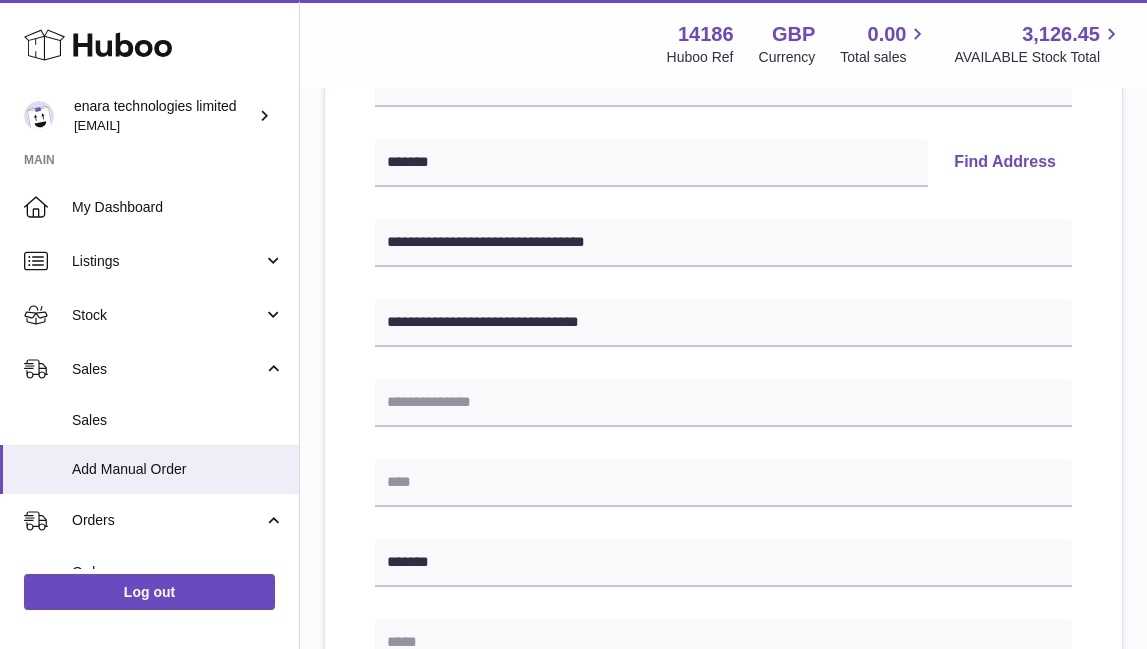 paste on "**********" 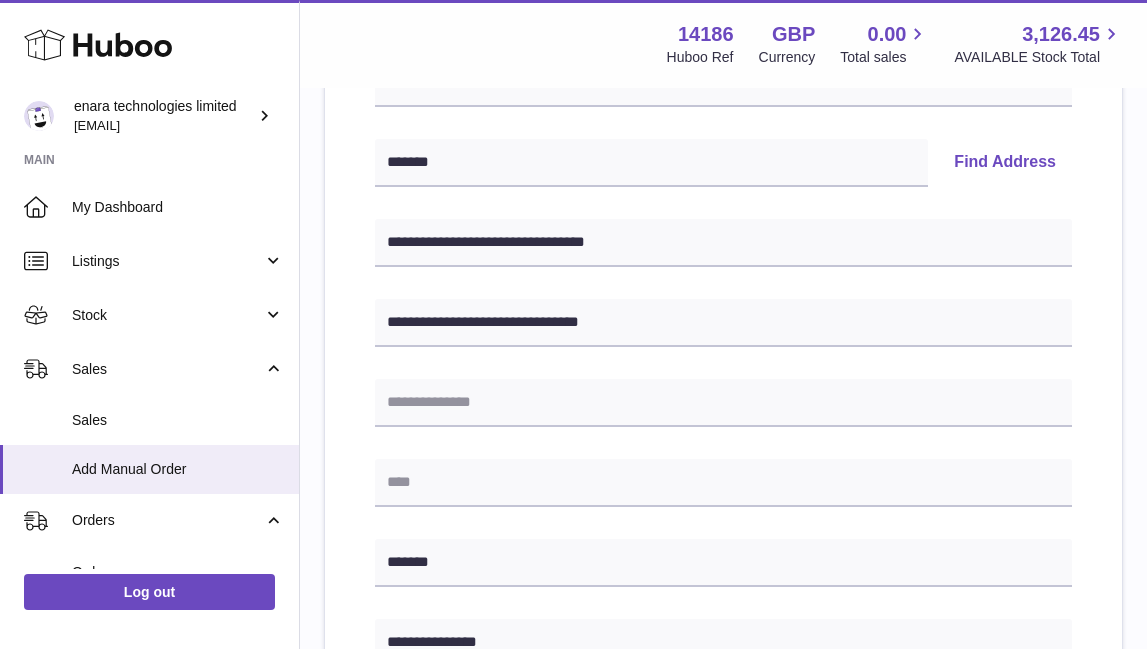 type on "**********" 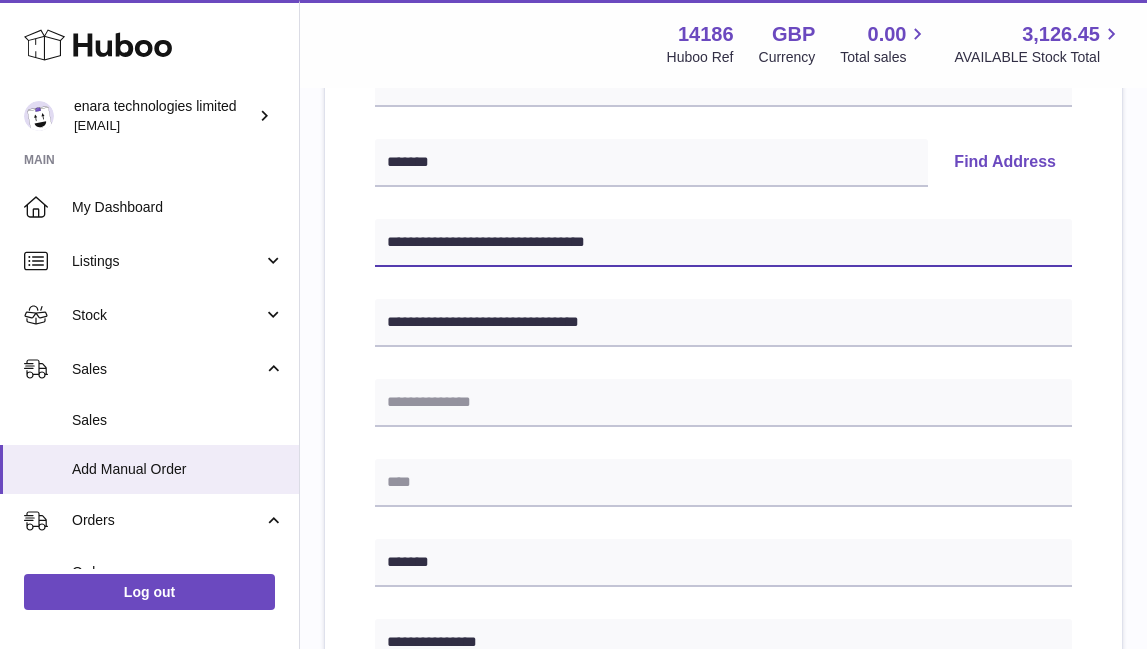 click on "**********" at bounding box center (723, 243) 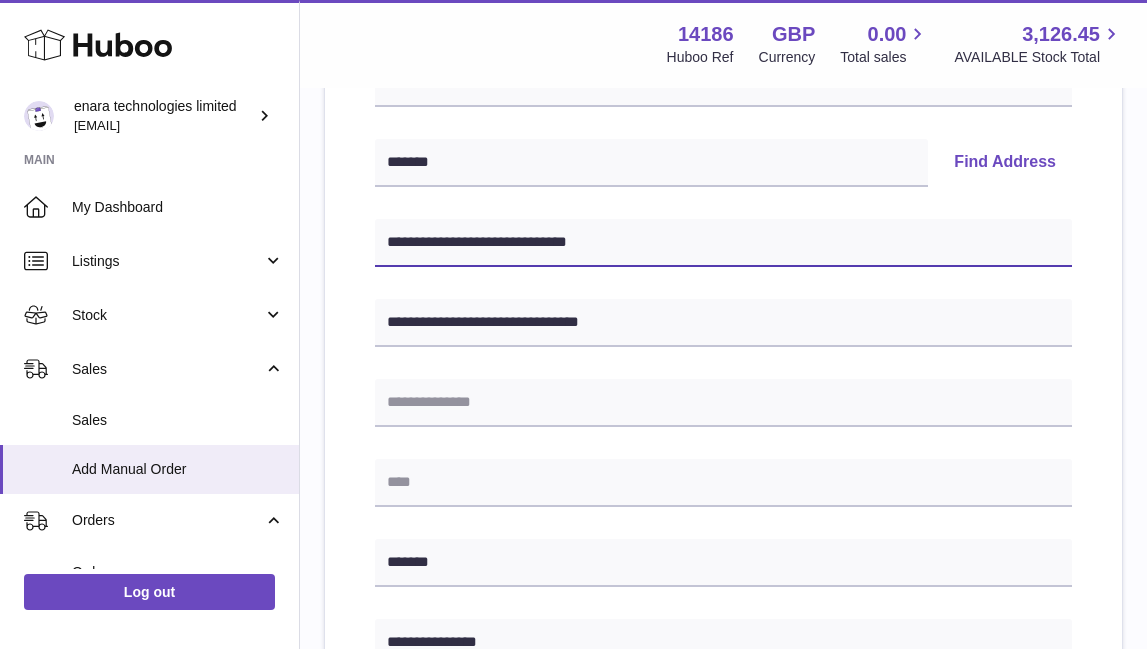 type on "**********" 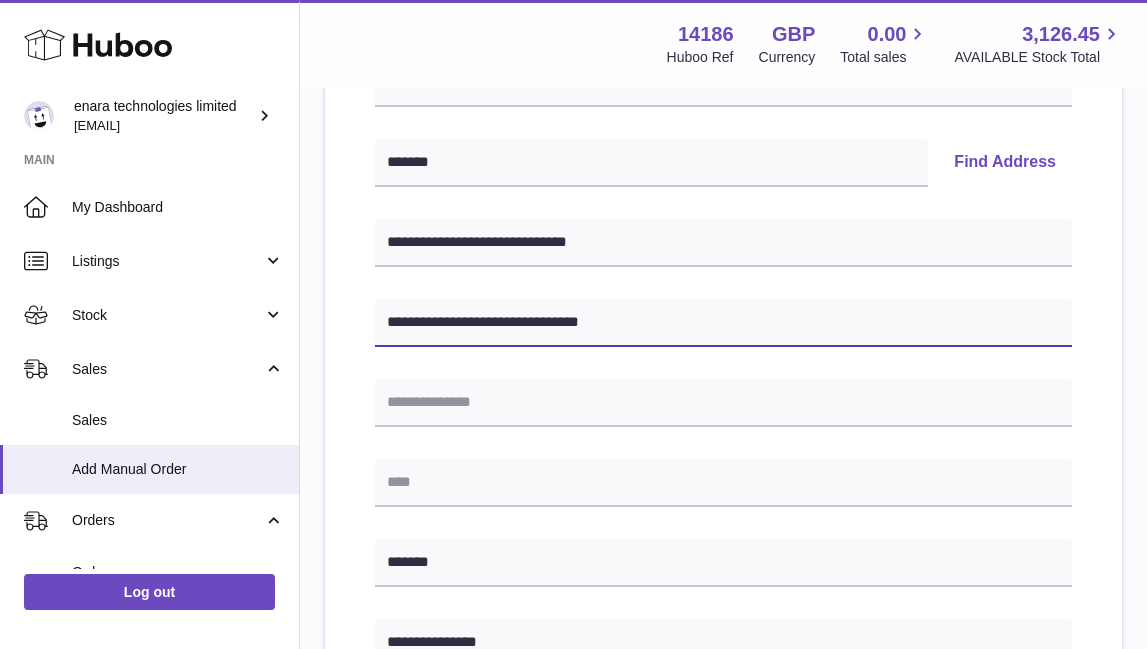 drag, startPoint x: 499, startPoint y: 315, endPoint x: 660, endPoint y: 315, distance: 161 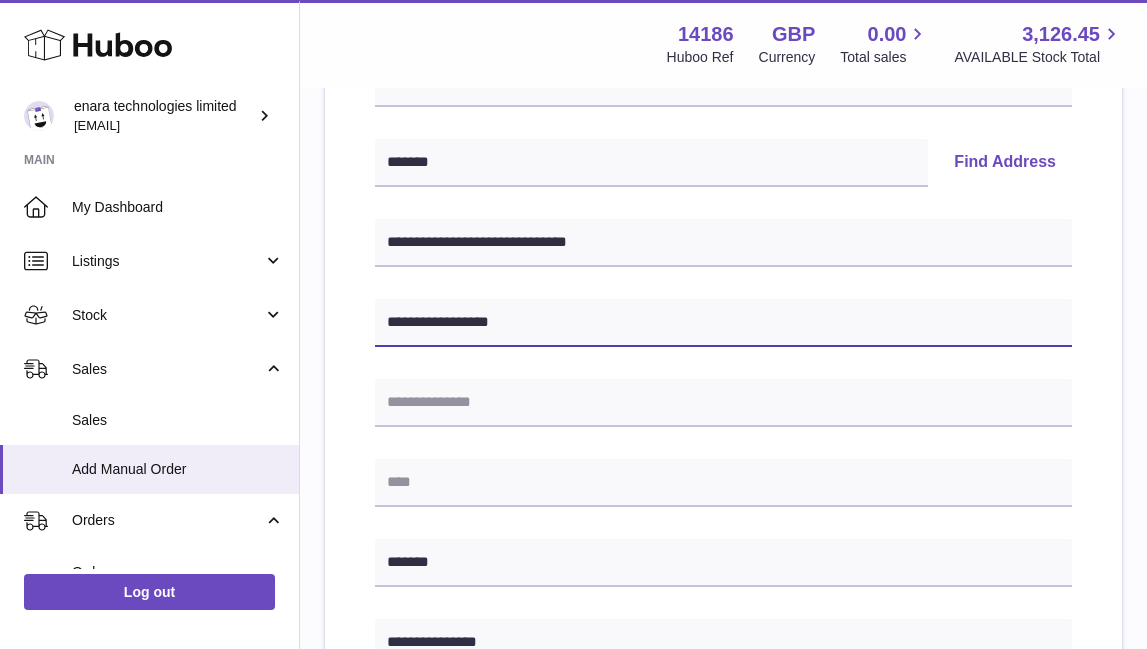 type on "**********" 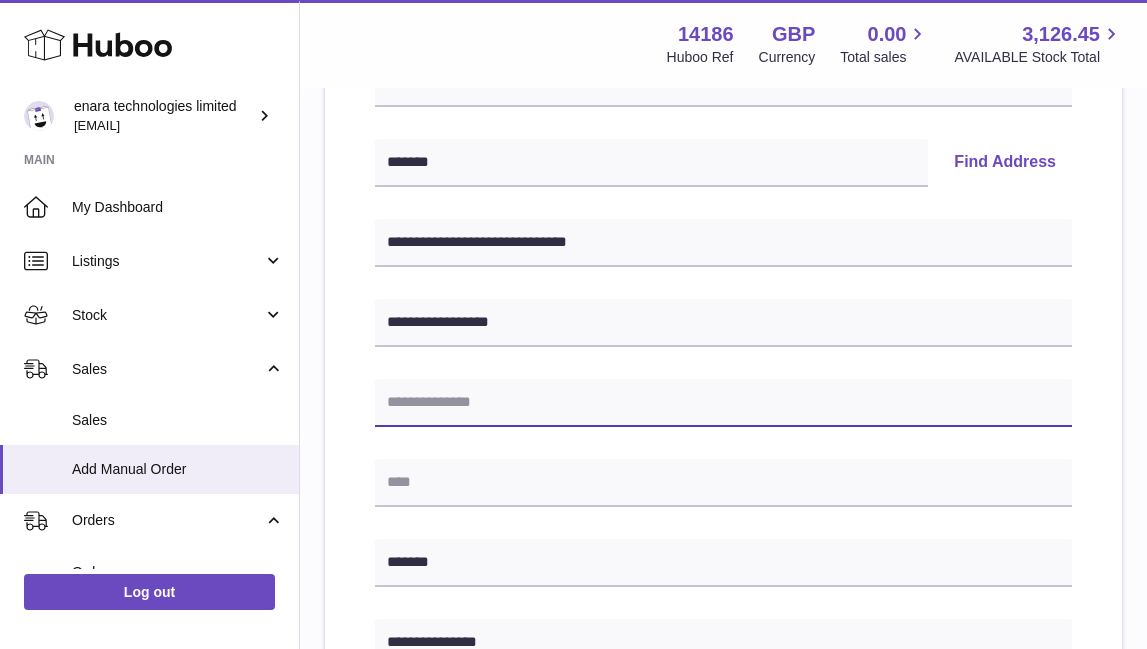 paste on "**********" 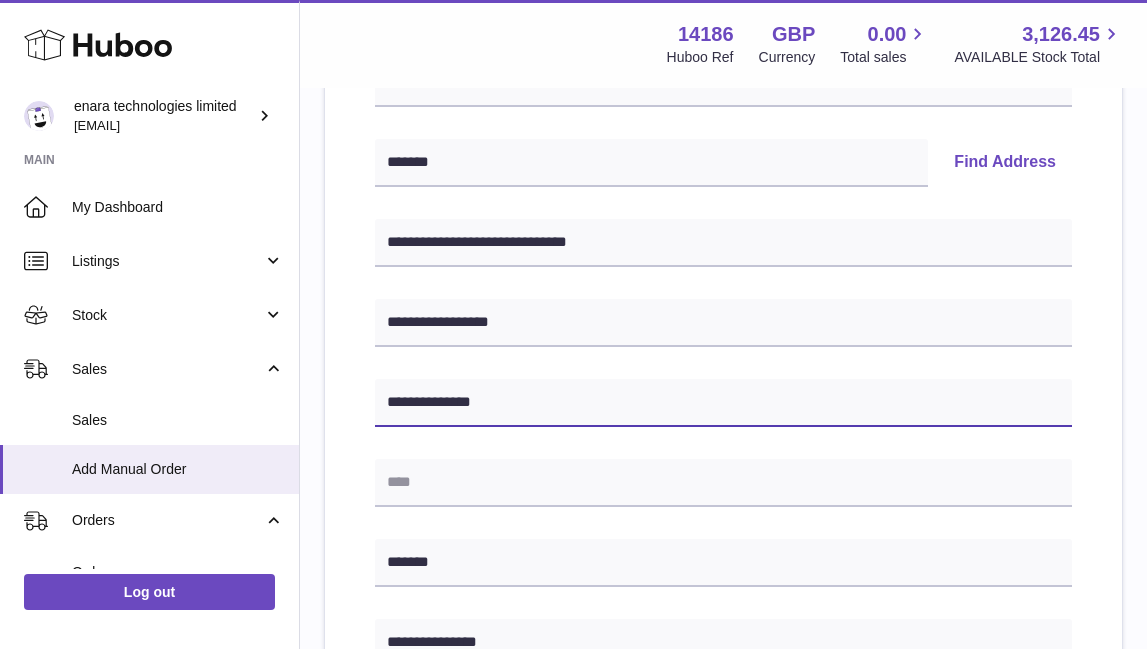 type on "**********" 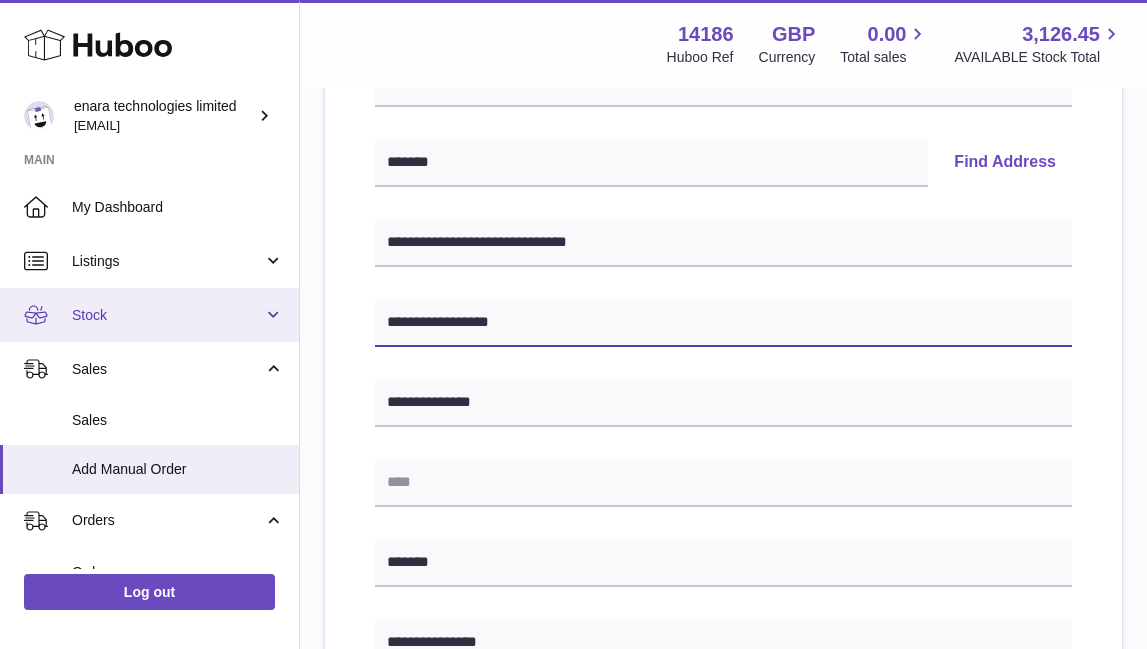 drag, startPoint x: 541, startPoint y: 329, endPoint x: 269, endPoint y: 325, distance: 272.02942 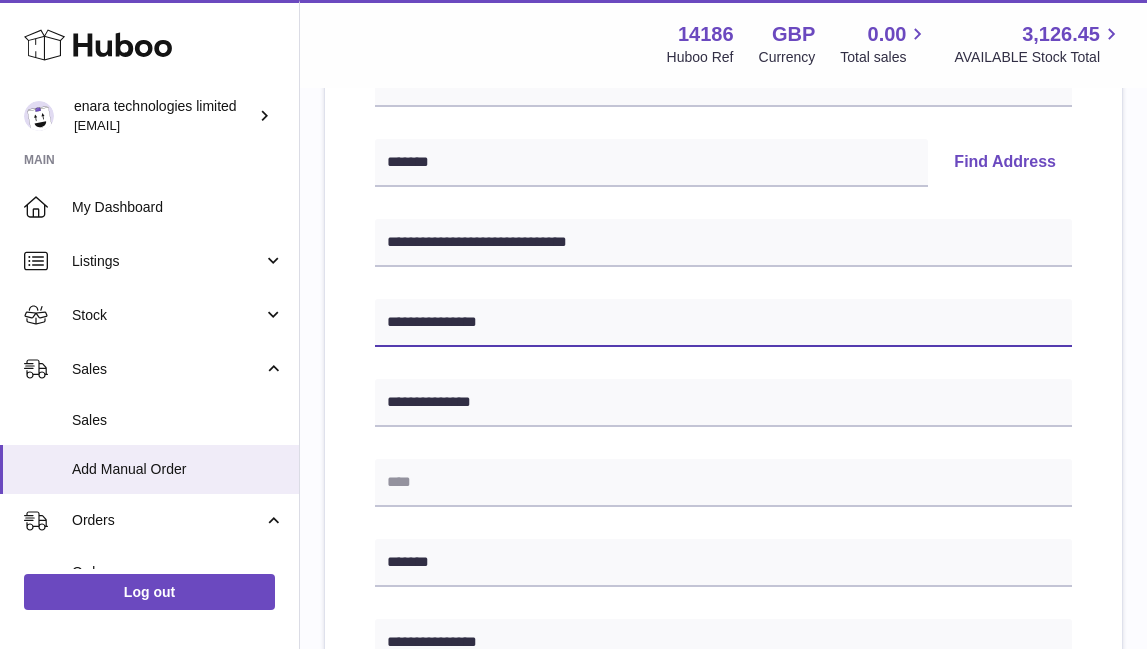 type on "**********" 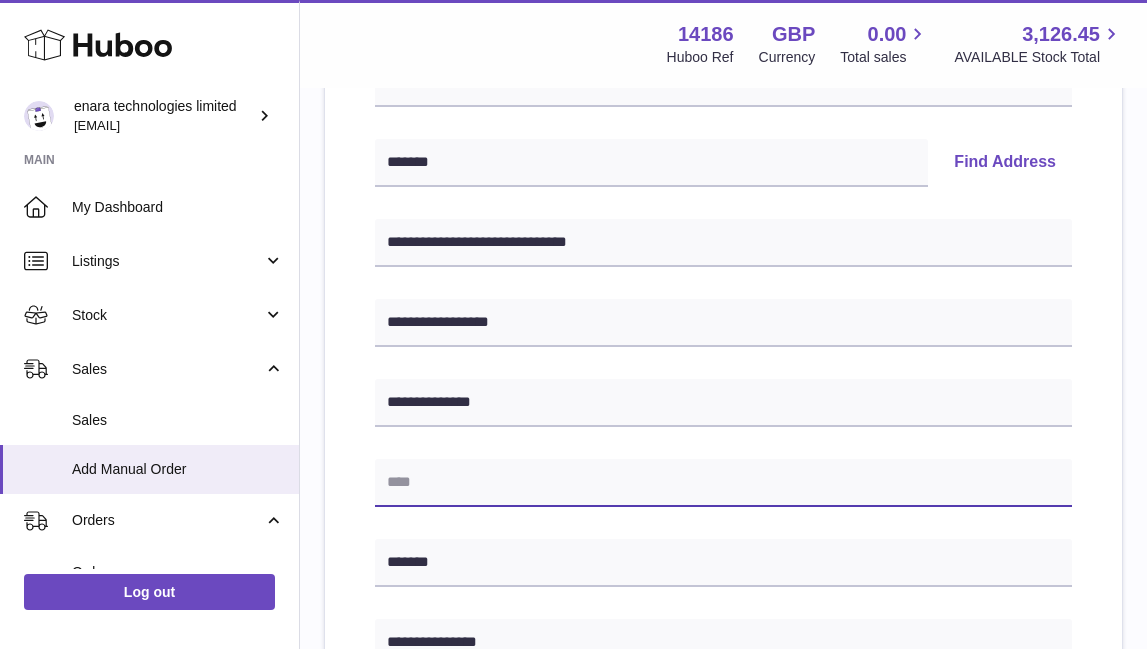 click at bounding box center (723, 483) 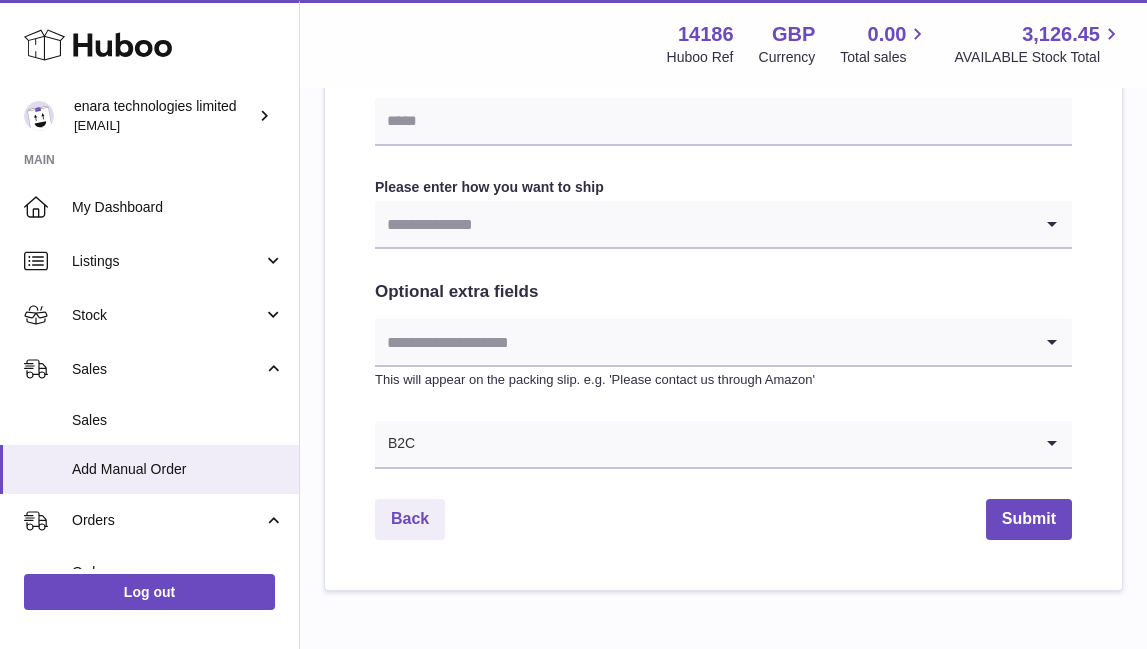scroll, scrollTop: 1013, scrollLeft: 0, axis: vertical 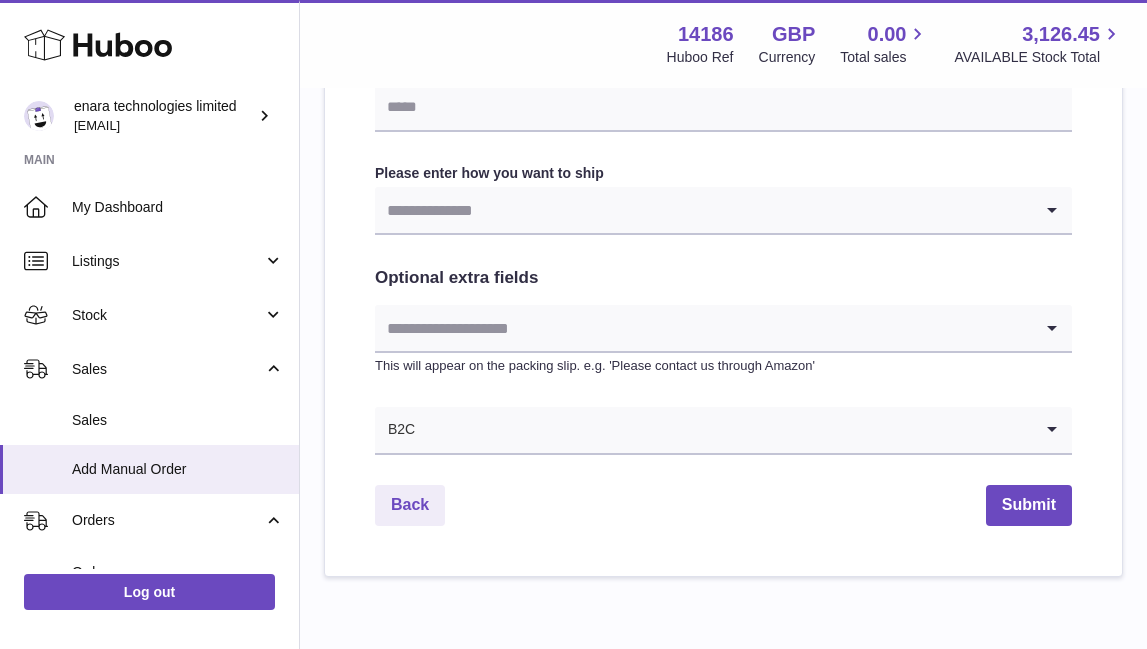 type on "**********" 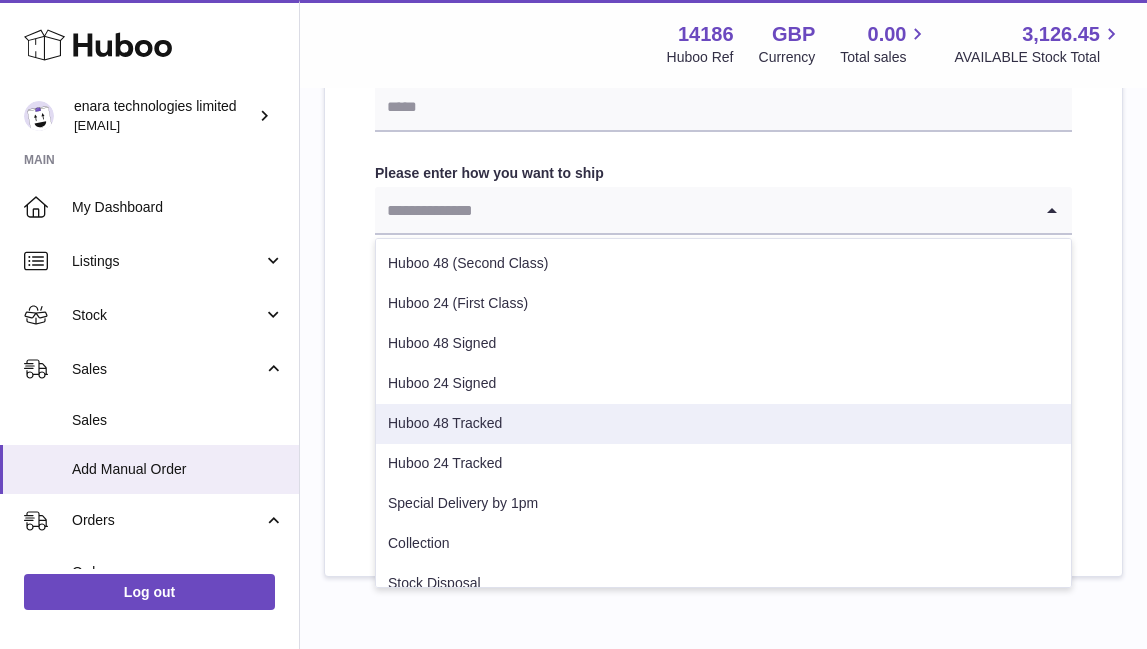 click on "Huboo 48 Tracked" at bounding box center [723, 424] 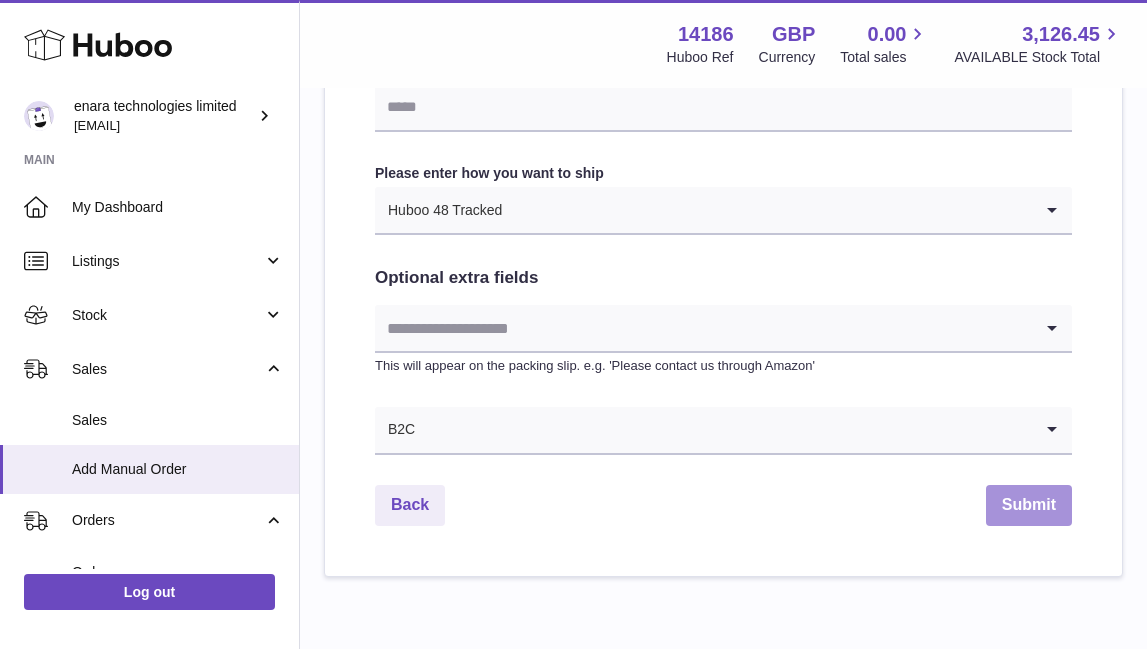 click on "Submit" at bounding box center (1029, 505) 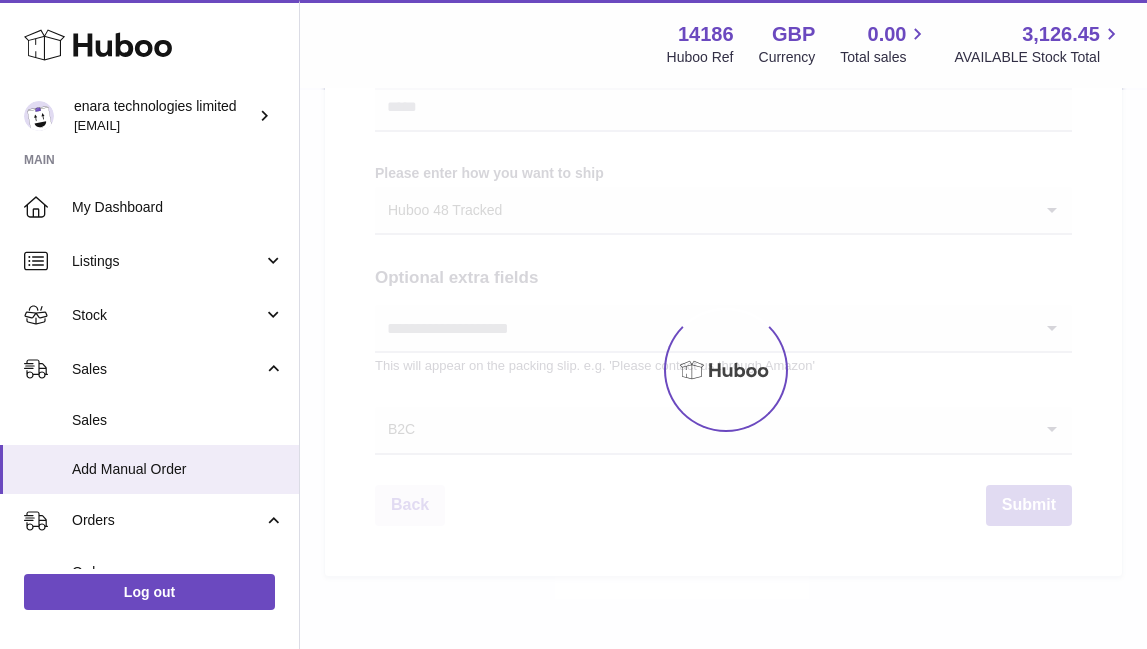 scroll, scrollTop: 0, scrollLeft: 0, axis: both 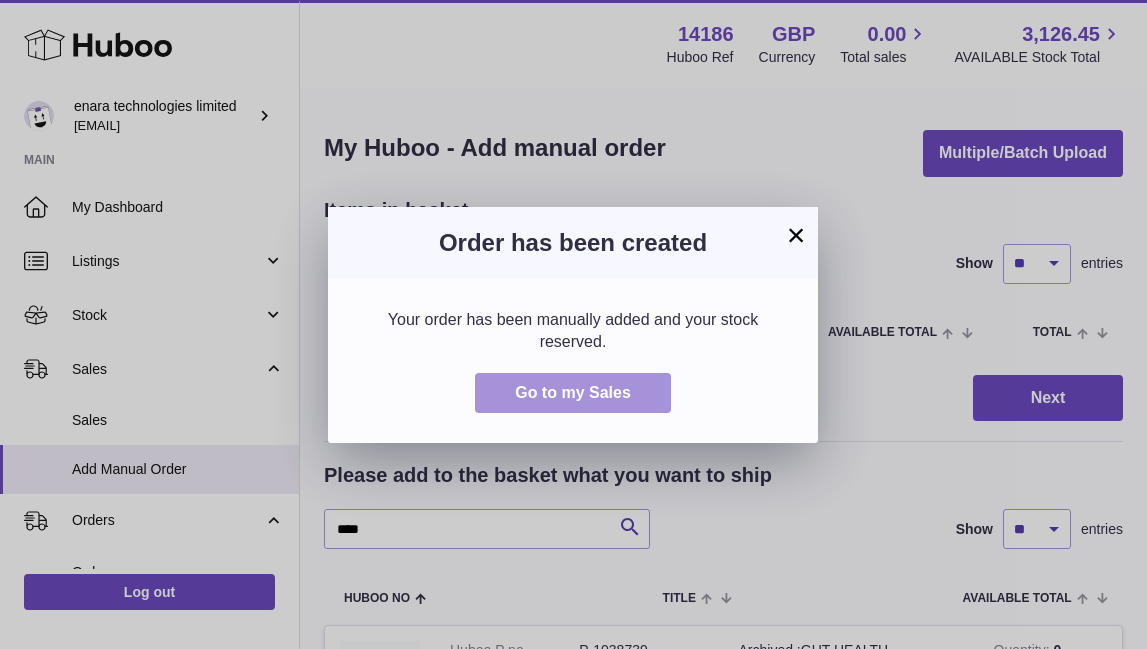 click on "Go to my Sales" at bounding box center [573, 393] 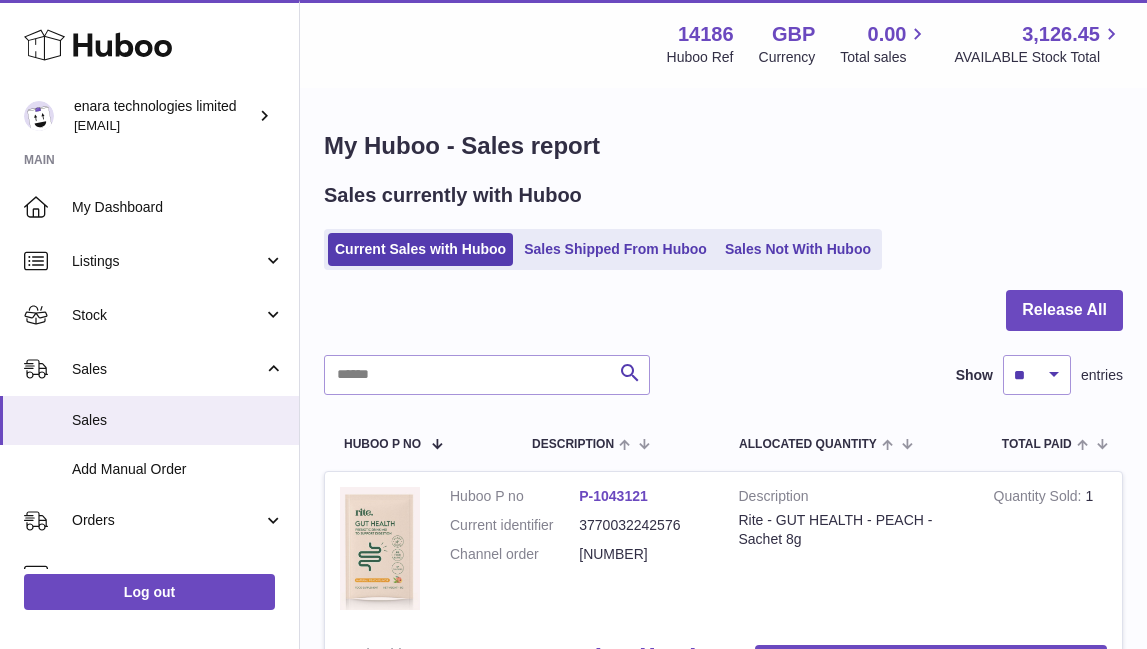 scroll, scrollTop: 0, scrollLeft: 0, axis: both 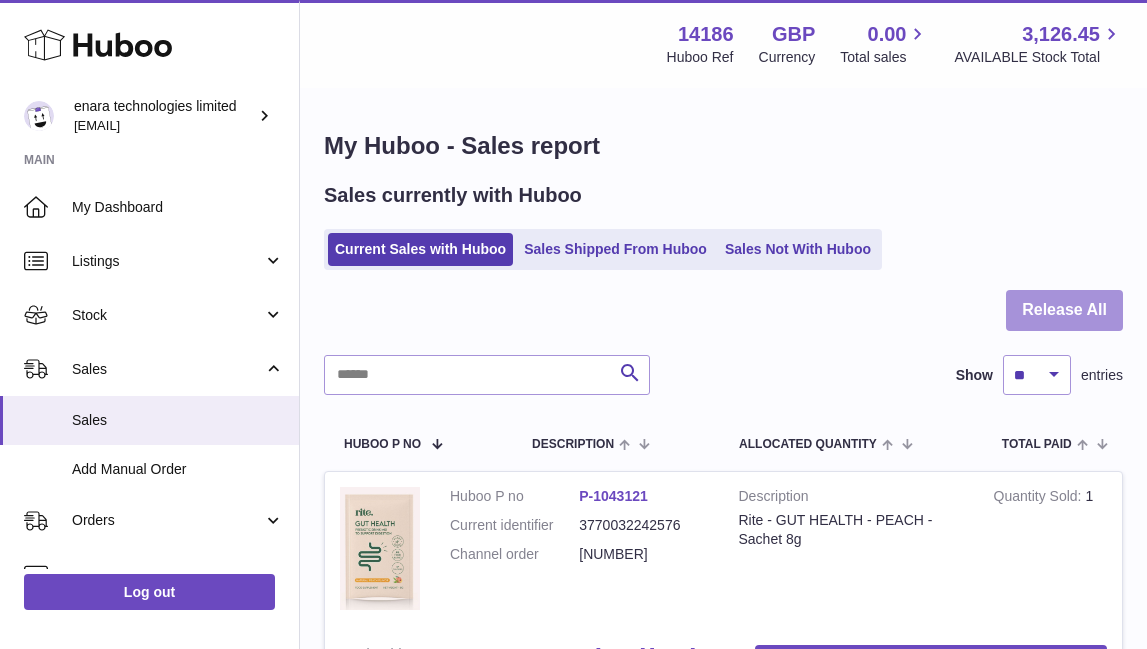 click on "Release All" at bounding box center [1064, 310] 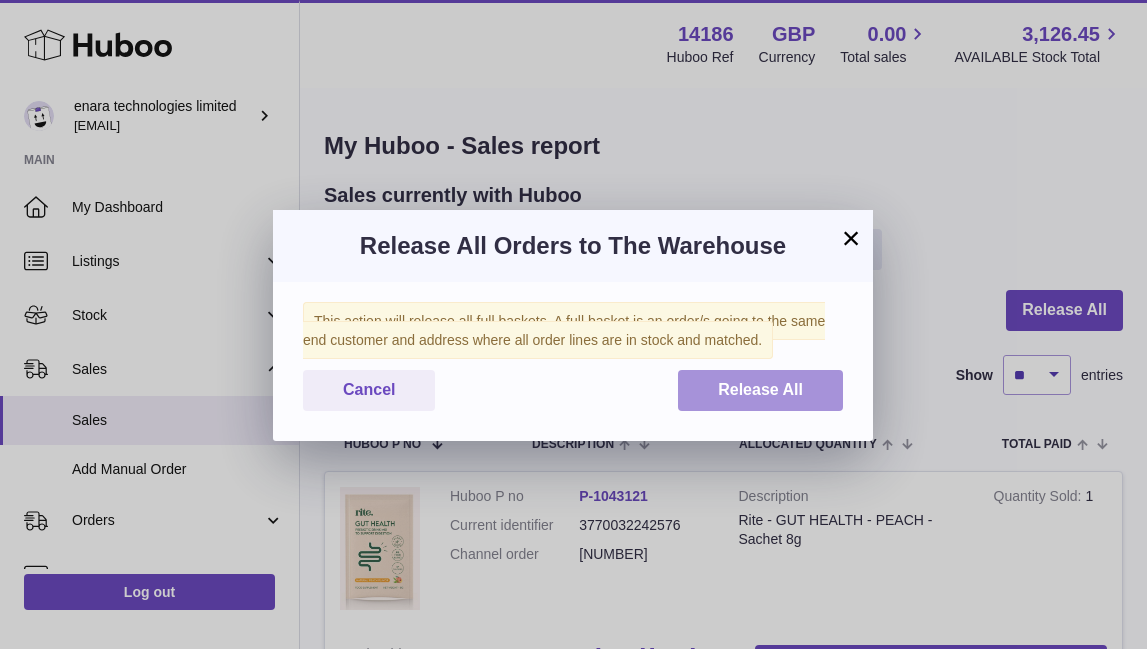 click on "Release All" at bounding box center [760, 389] 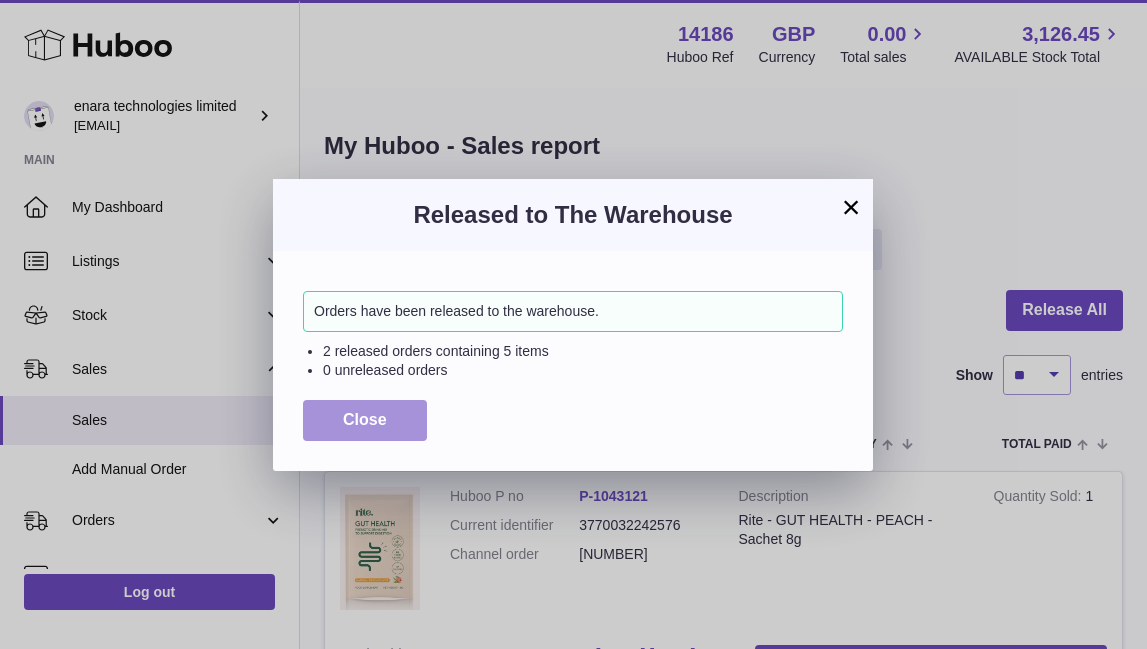click on "Close" at bounding box center [365, 419] 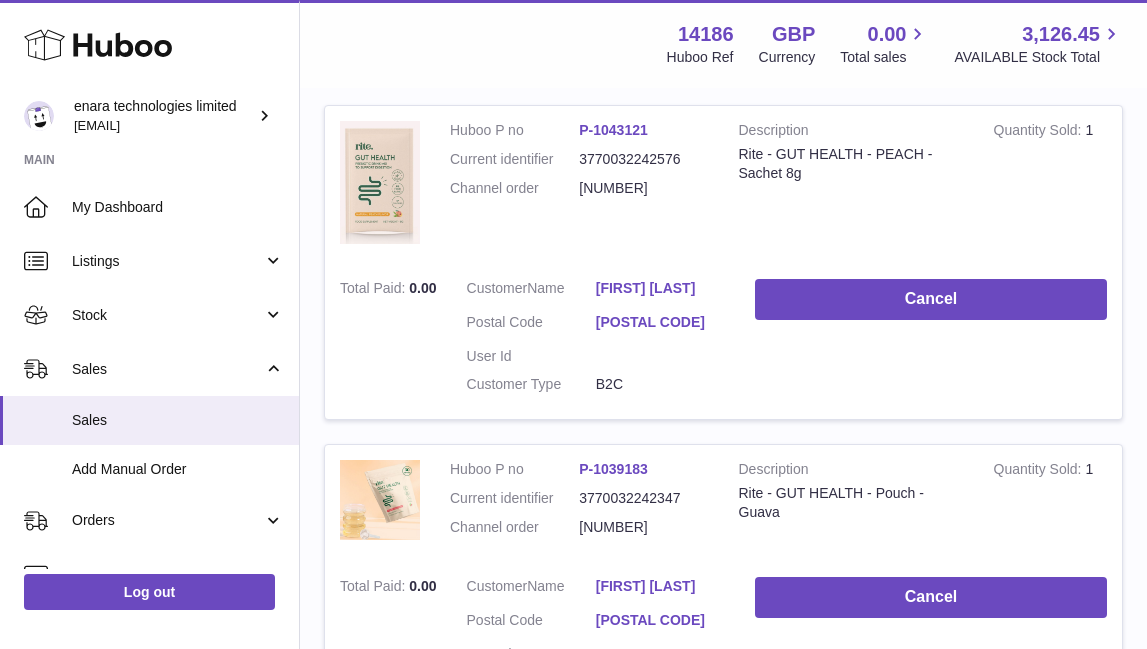 scroll, scrollTop: 356, scrollLeft: 0, axis: vertical 